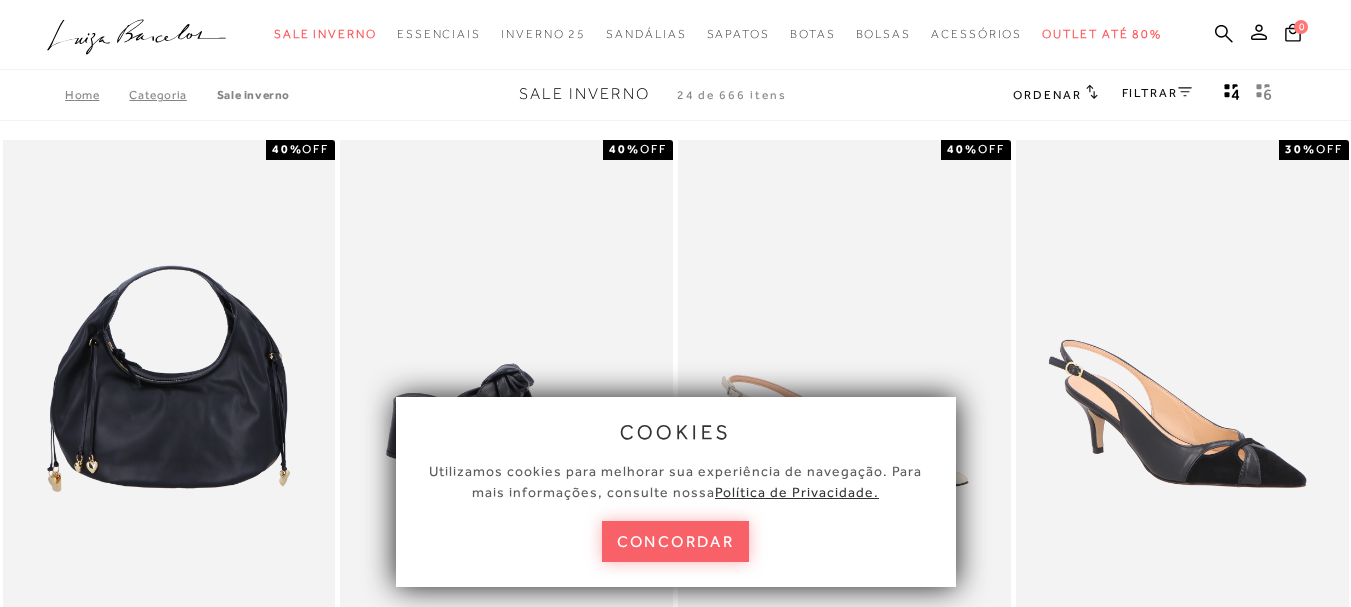 scroll, scrollTop: 0, scrollLeft: 0, axis: both 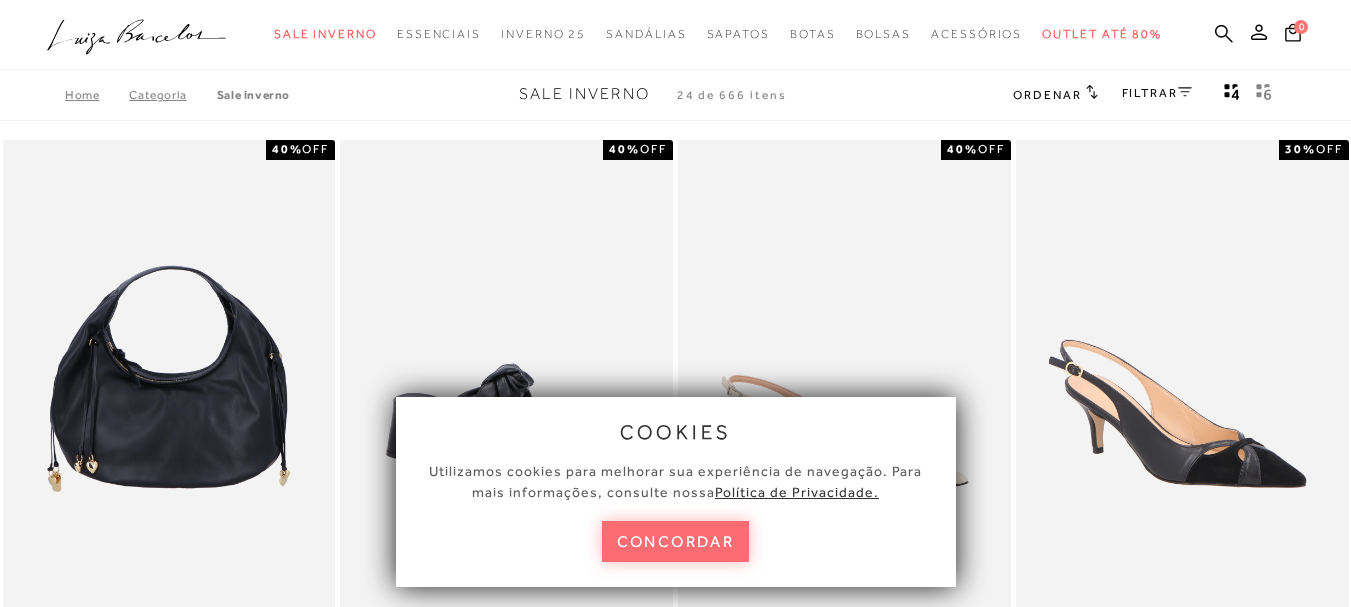 click on "concordar" at bounding box center (676, 541) 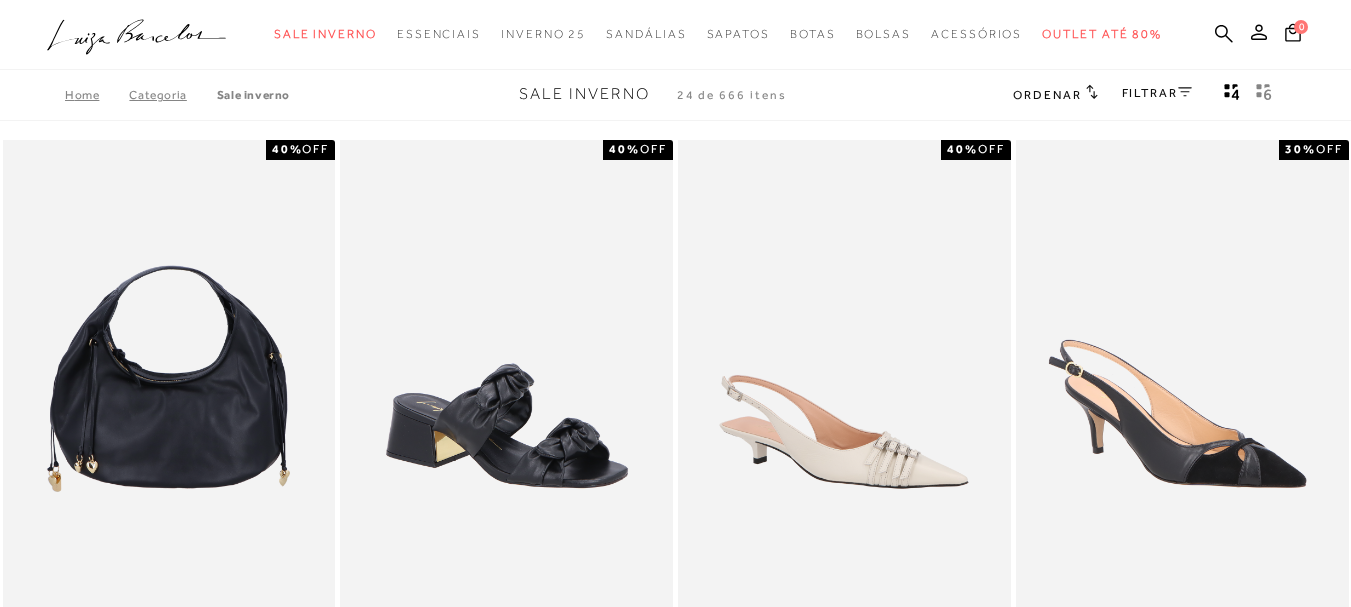 click on "FILTRAR" at bounding box center [1157, 95] 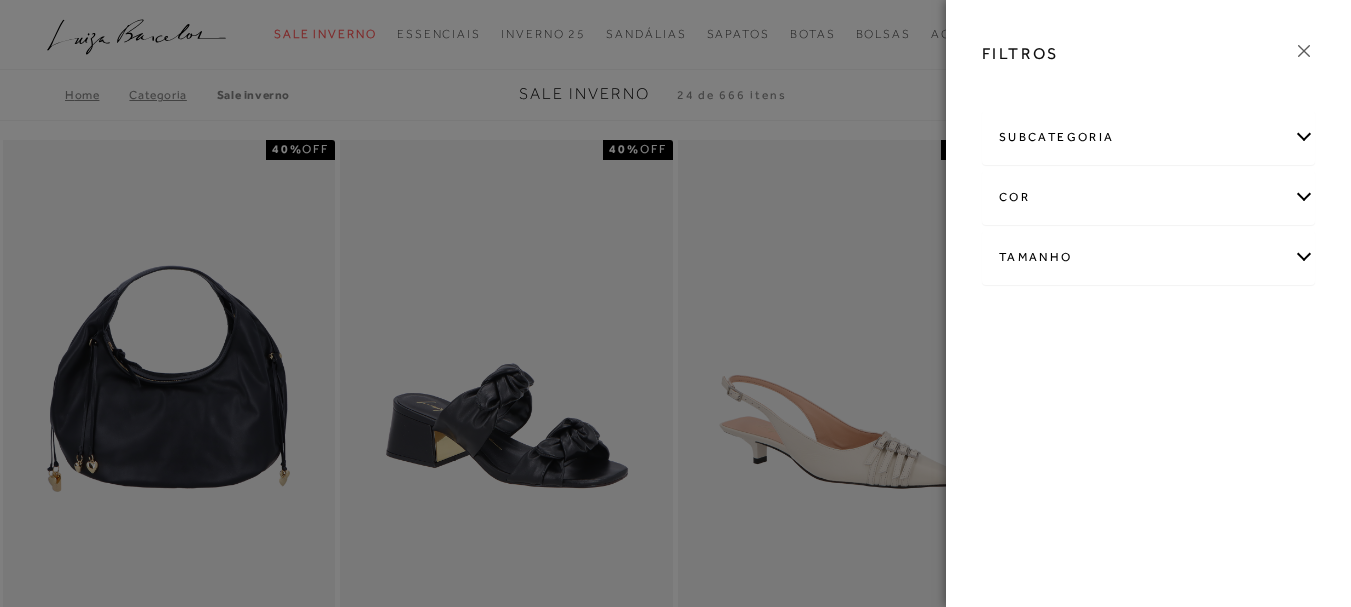 click on "subcategoria" at bounding box center [1148, 137] 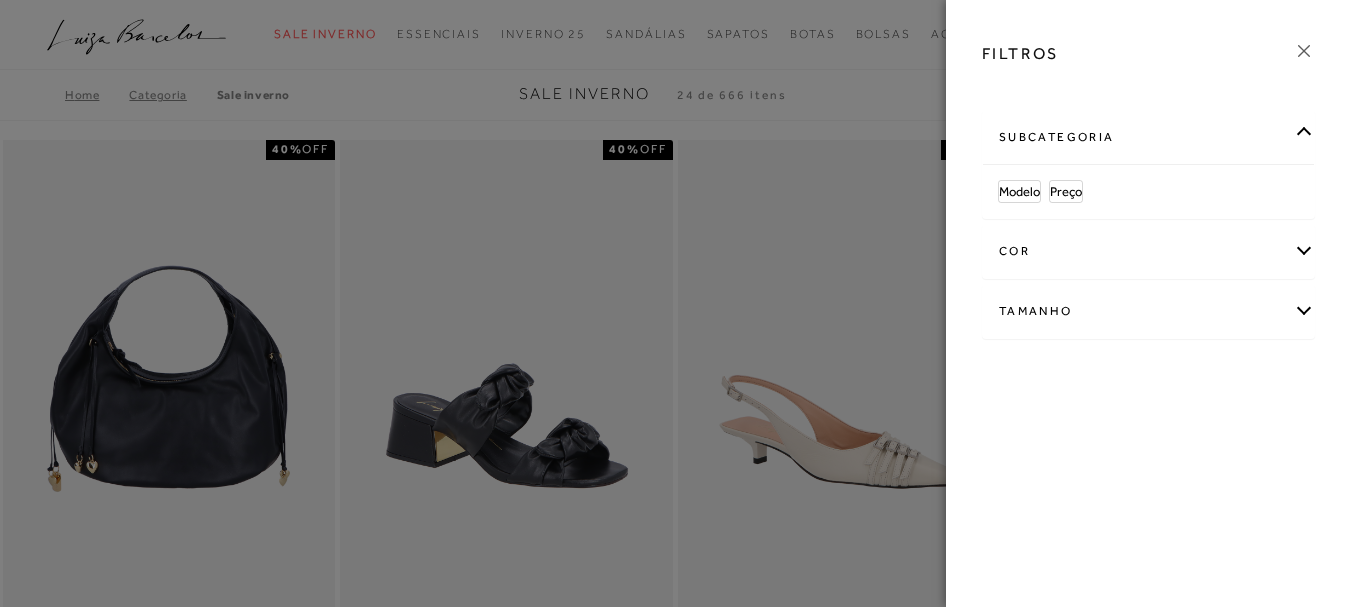 click on "subcategoria" at bounding box center (1148, 137) 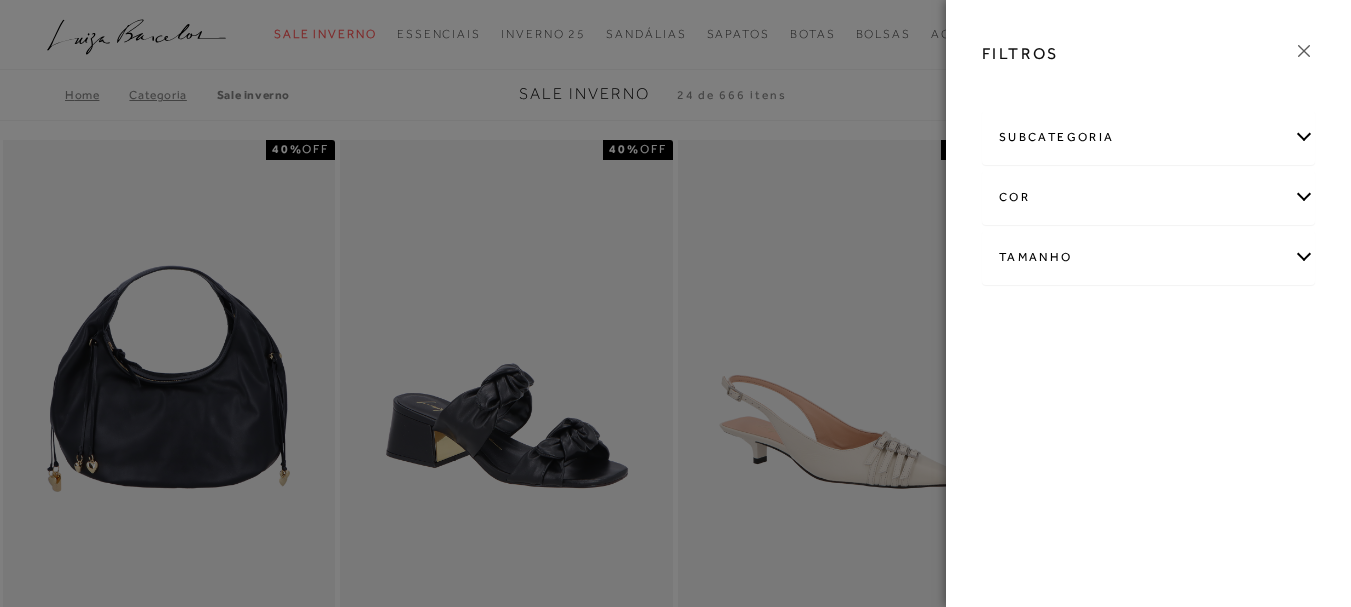 click on "subcategoria" at bounding box center (1148, 137) 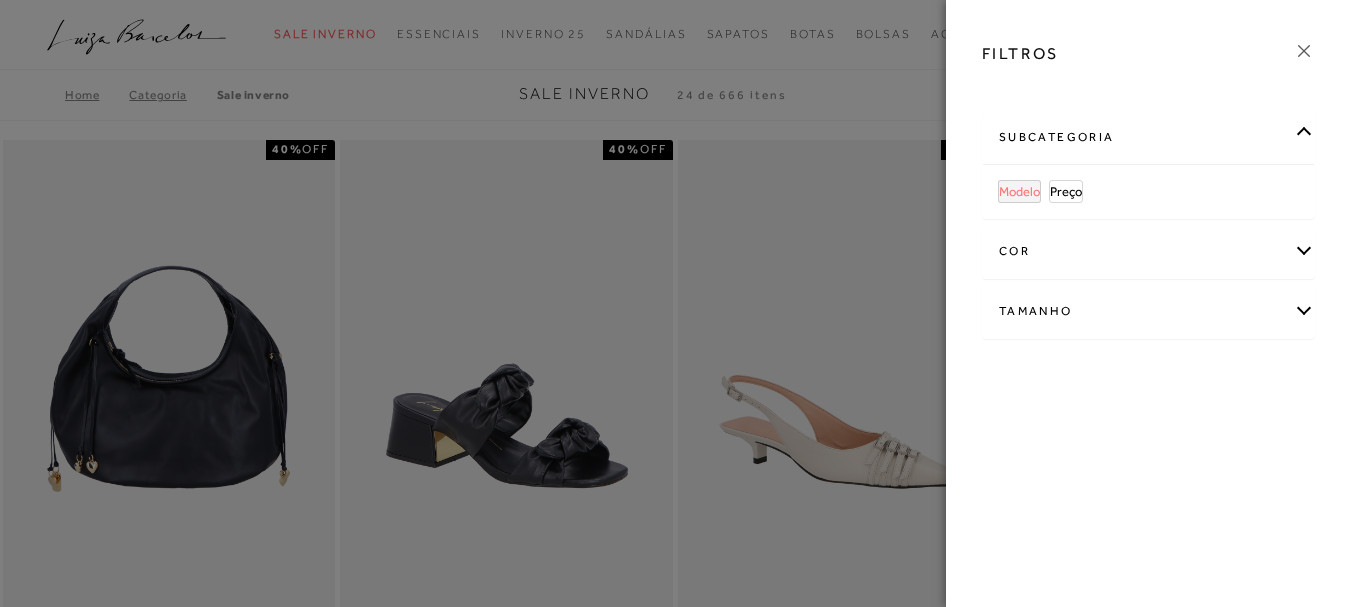 click on "Modelo" at bounding box center (1019, 191) 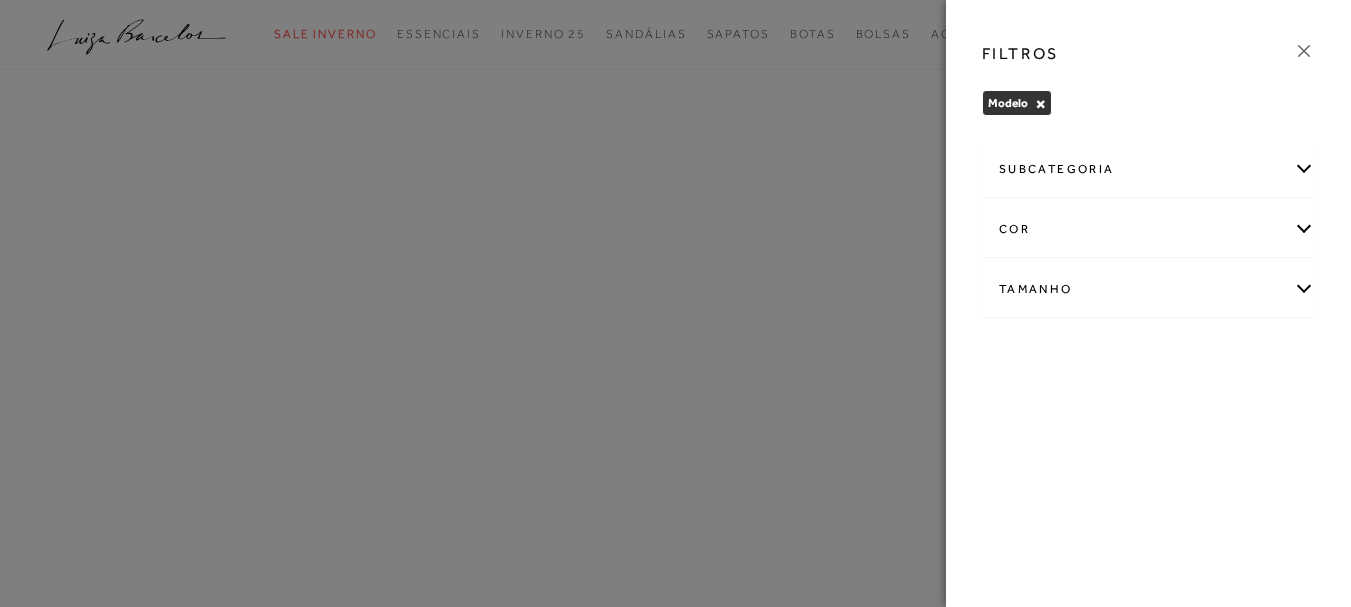 click on "subcategoria" at bounding box center [1148, 169] 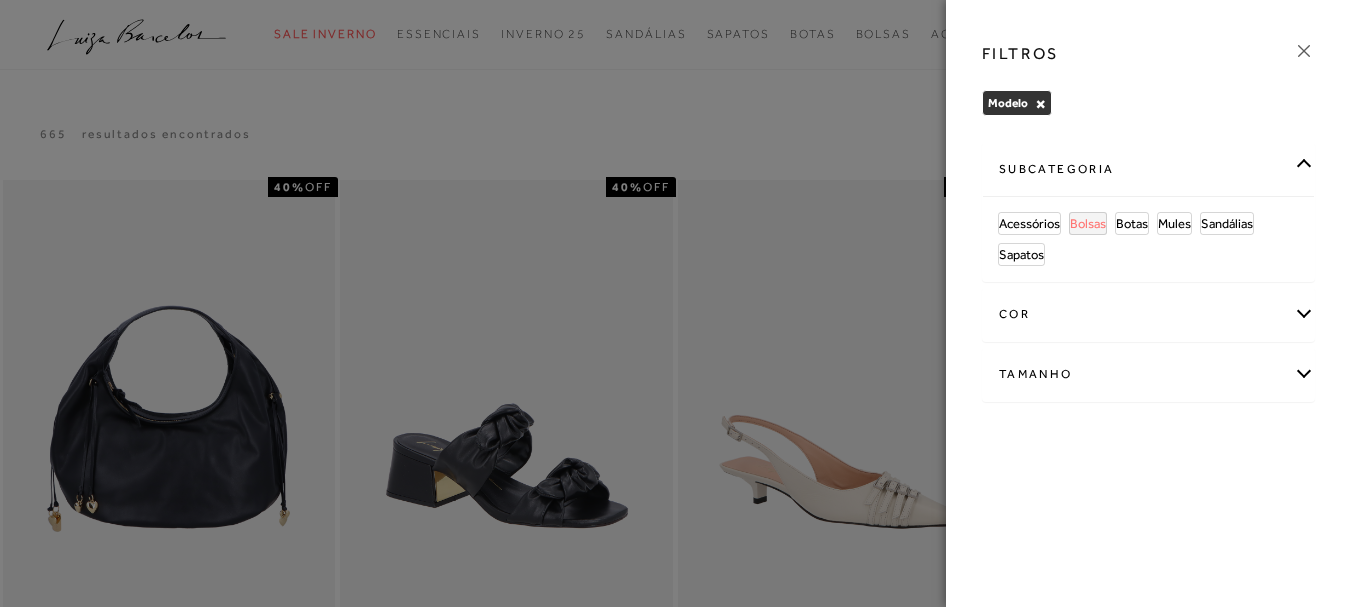 click on "Bolsas" at bounding box center [1088, 223] 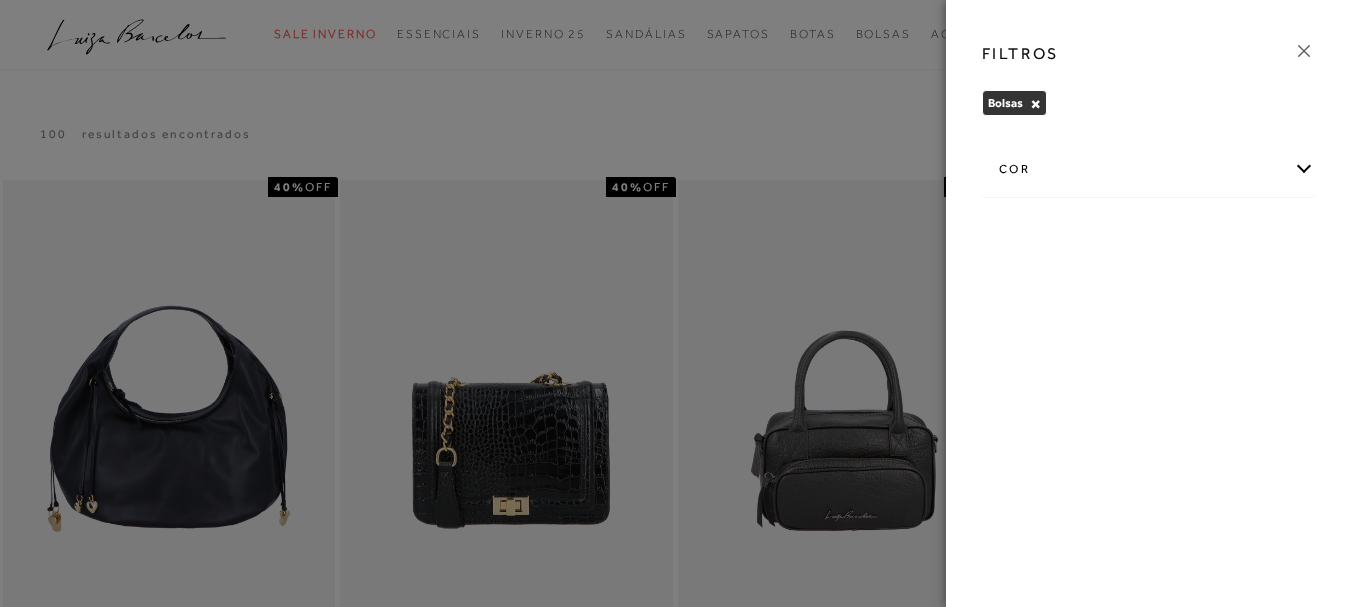 click on "cor" at bounding box center [1148, 169] 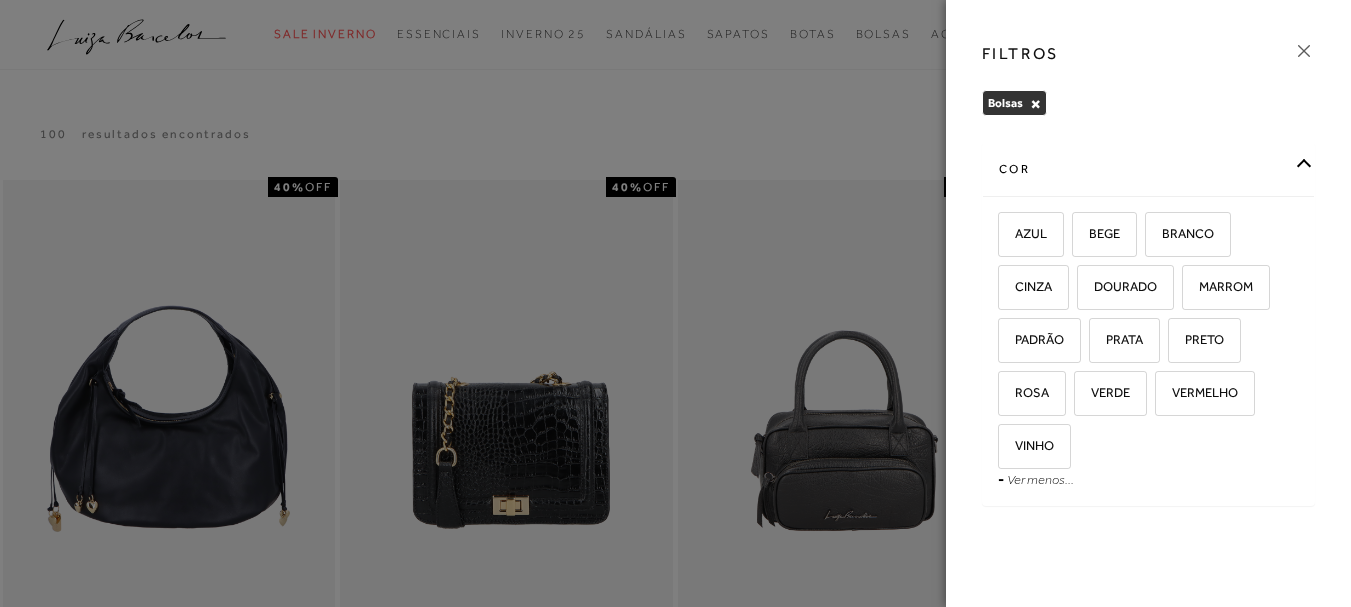 click on "cor" at bounding box center (1148, 169) 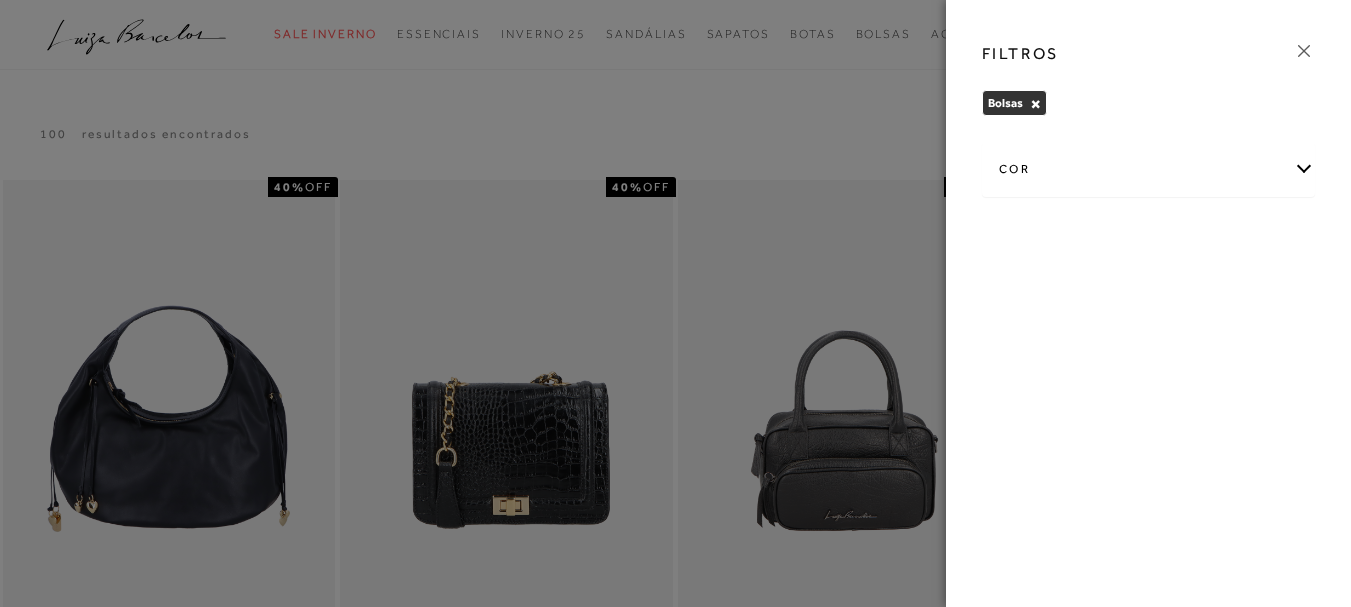 click 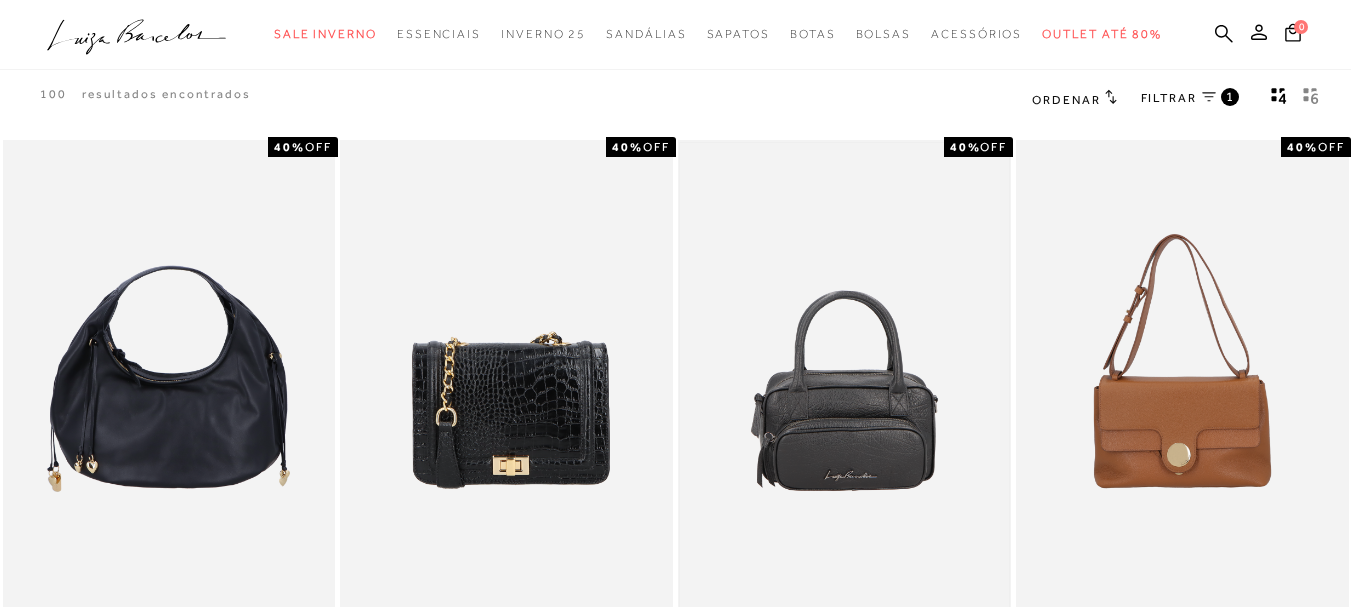 click on "Resultados da pesquisa
Bolsas
Resultados: 1 - 12 (de 100)
Opções de exibição
100
resultados encontrados
Ordenar Padrão Lançamentos 1" at bounding box center [675, 1153] 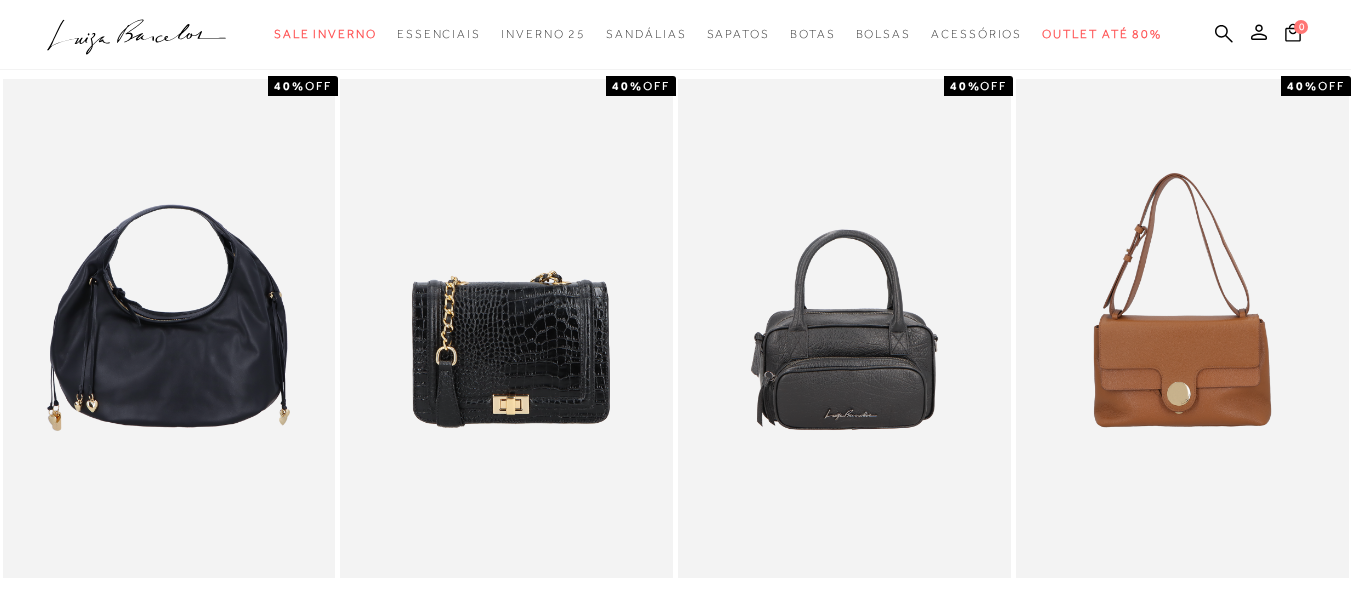 scroll, scrollTop: 0, scrollLeft: 0, axis: both 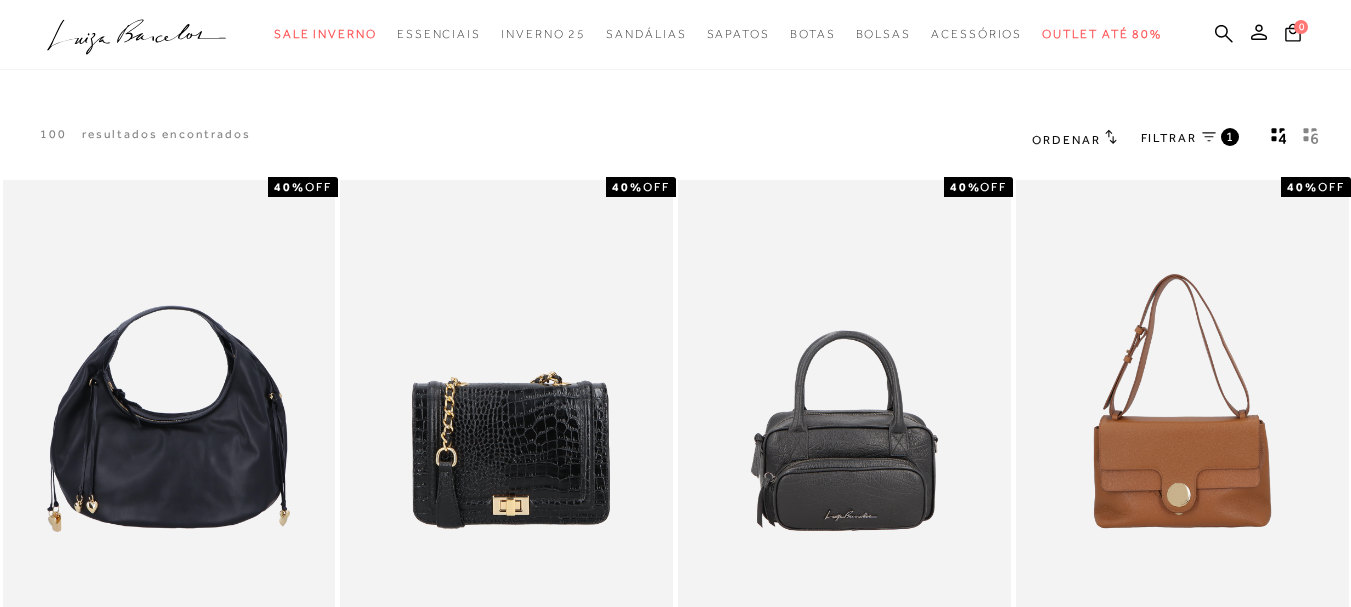 click on "Ordenar
Ordenar por
Padrão" at bounding box center [1179, 139] 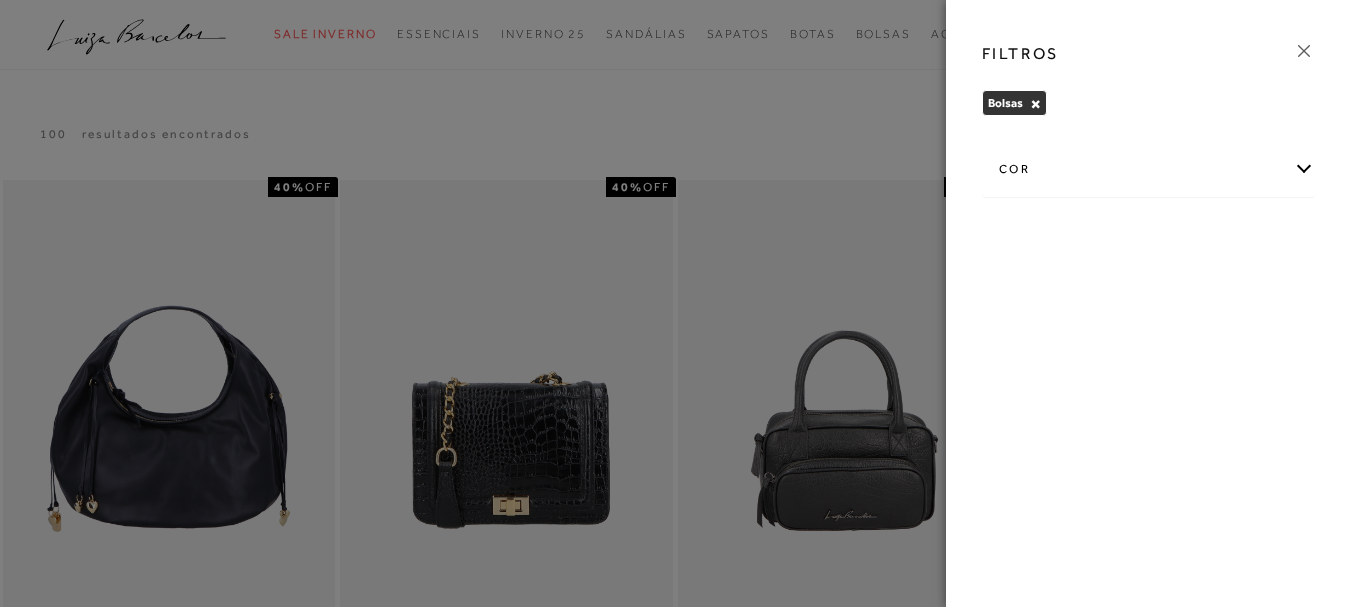 click on "cor" at bounding box center (1148, 169) 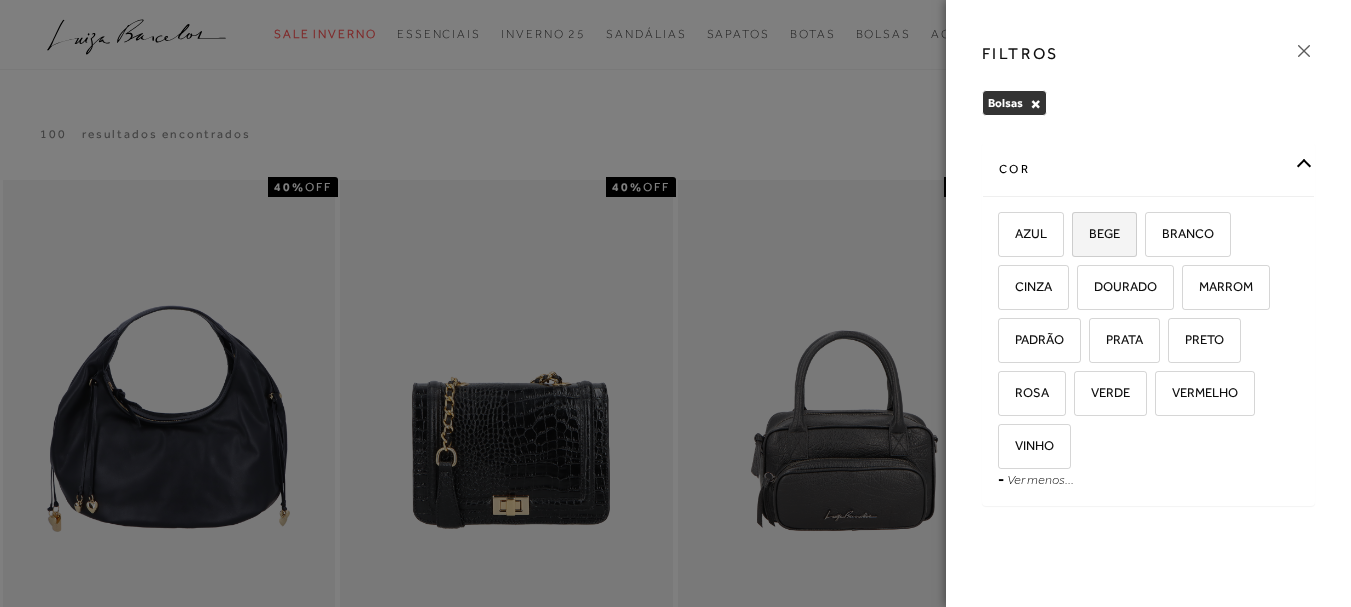 click on "BEGE" at bounding box center [1104, 234] 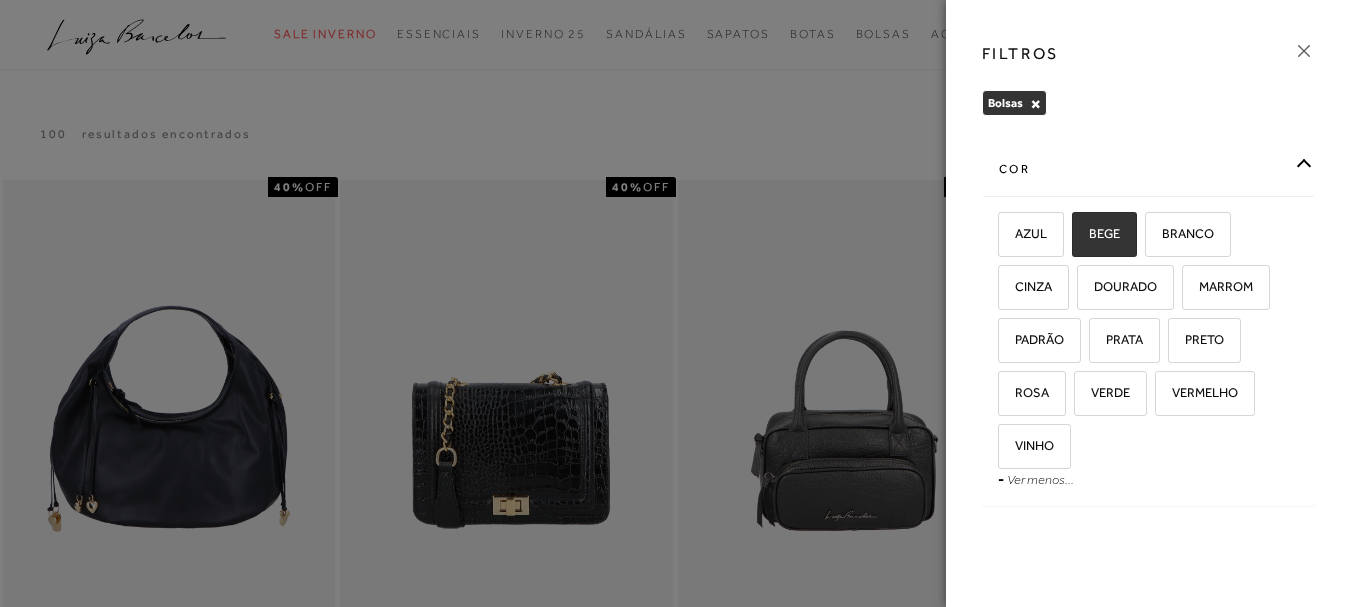 checkbox on "true" 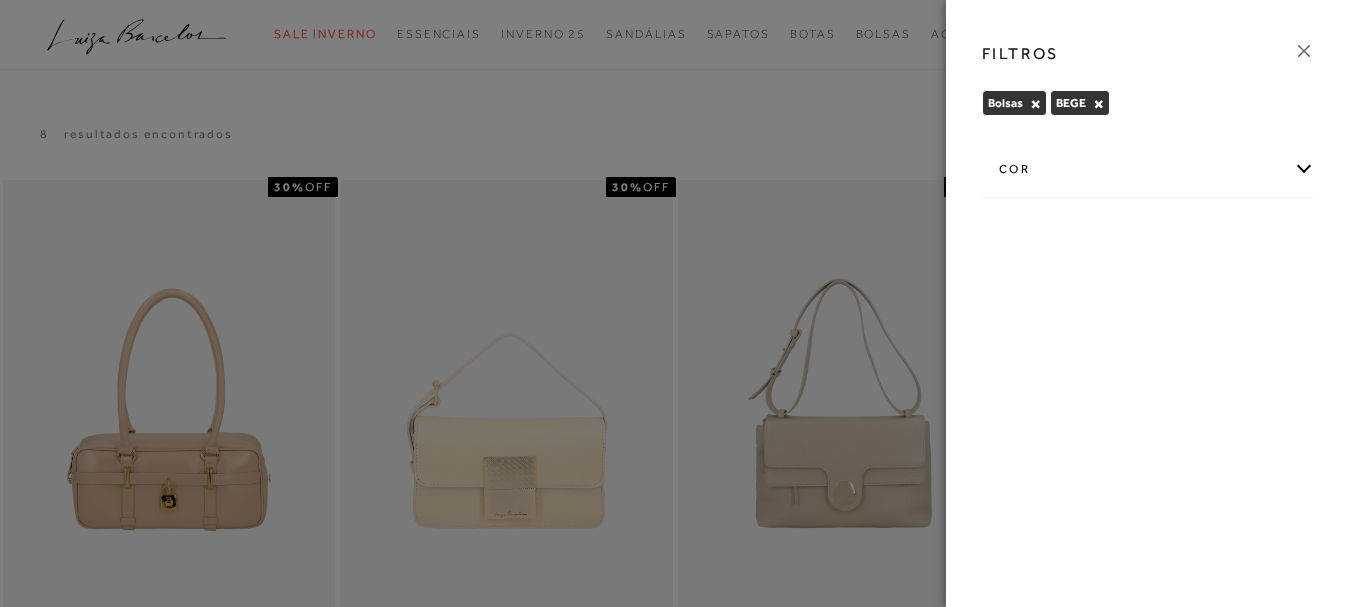 click on "FILTROS
Bolsas
×
BEGE
×
Limpar todos os refinamentos
cor
-" at bounding box center [1148, 303] 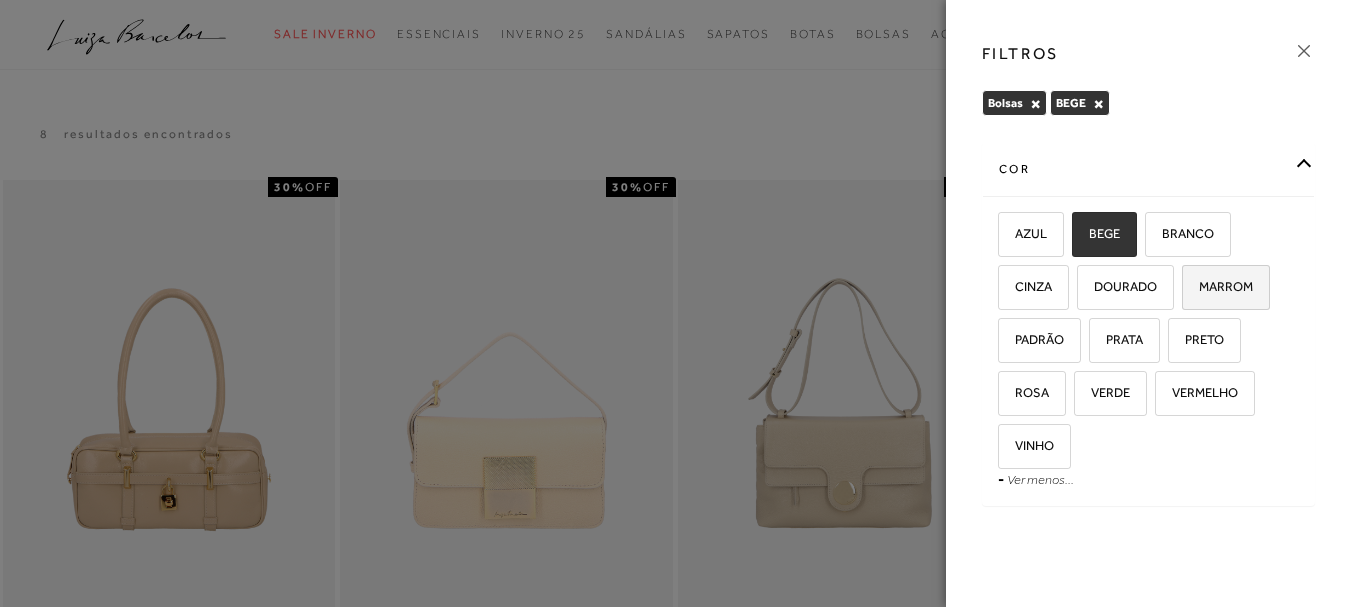 click on "MARROM" at bounding box center (1218, 286) 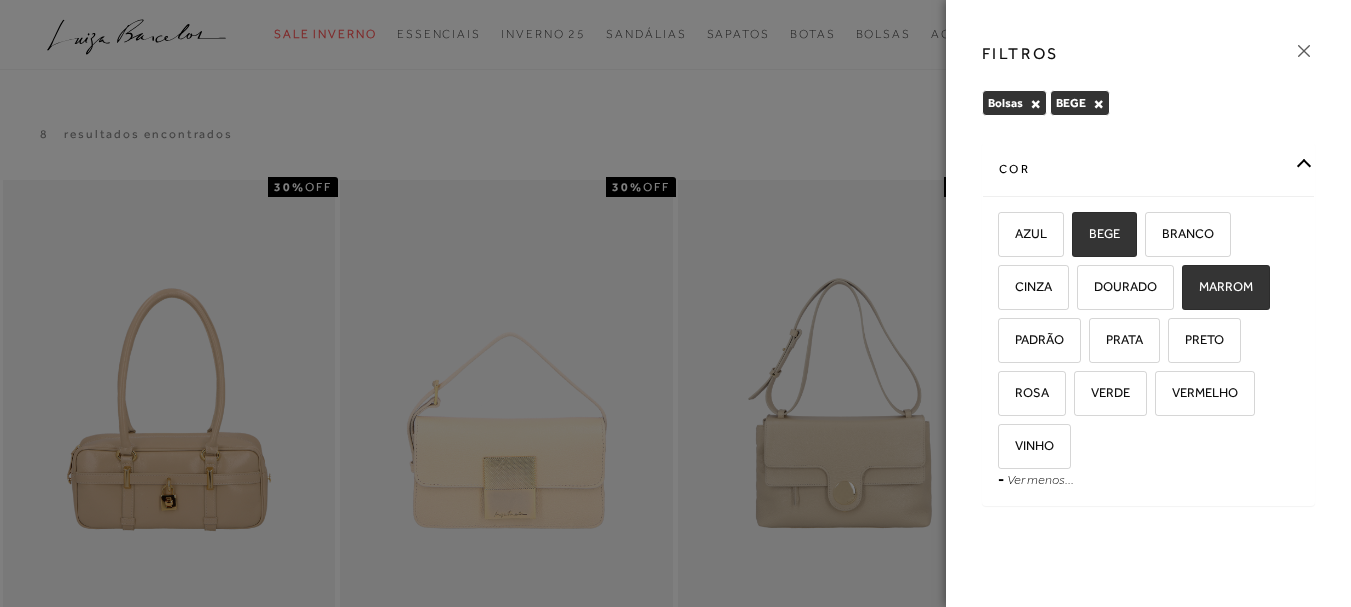 checkbox on "true" 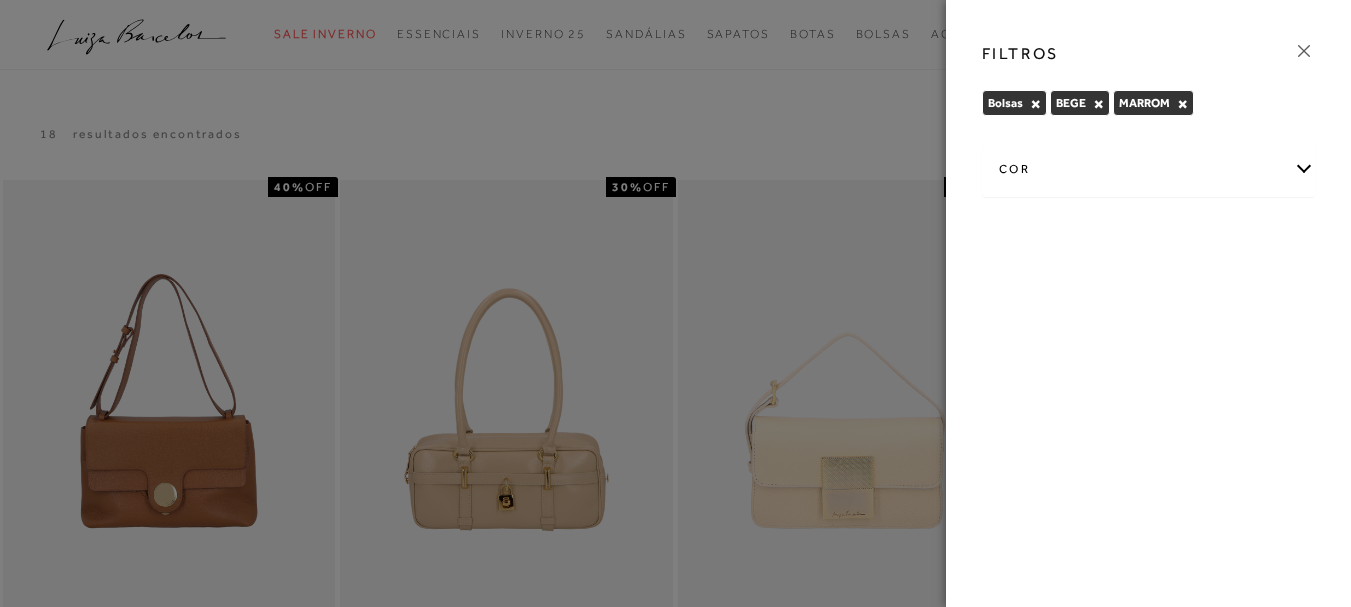 click on "cor" at bounding box center [1148, 169] 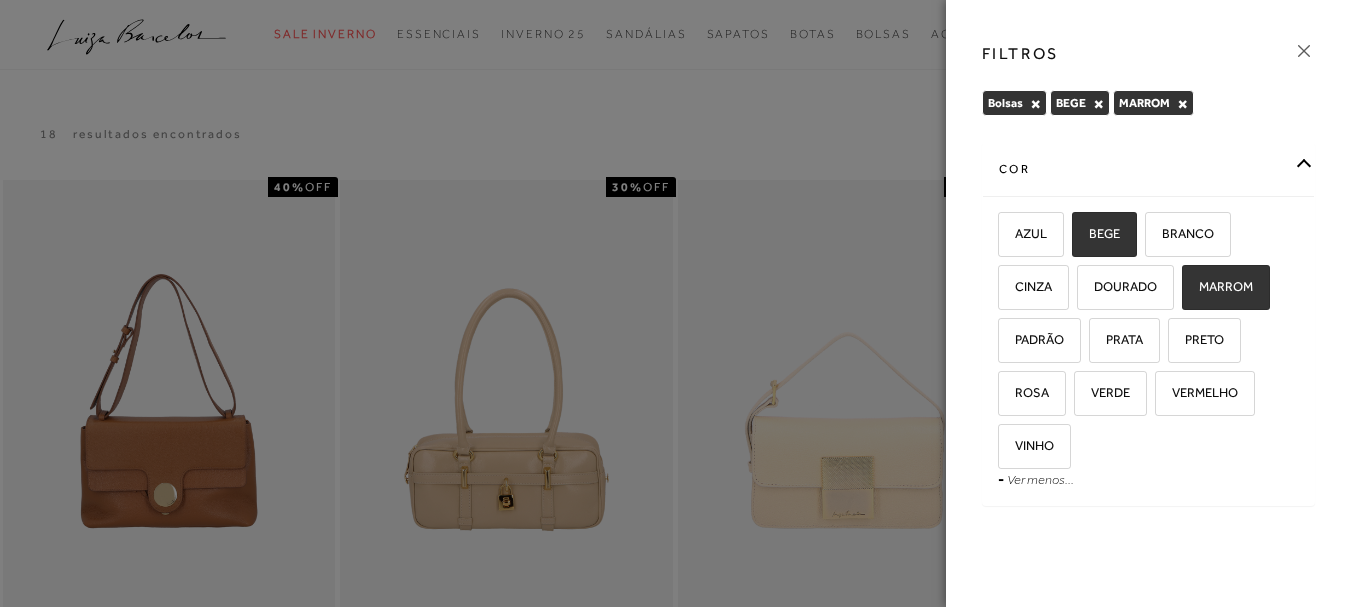 click at bounding box center [675, 303] 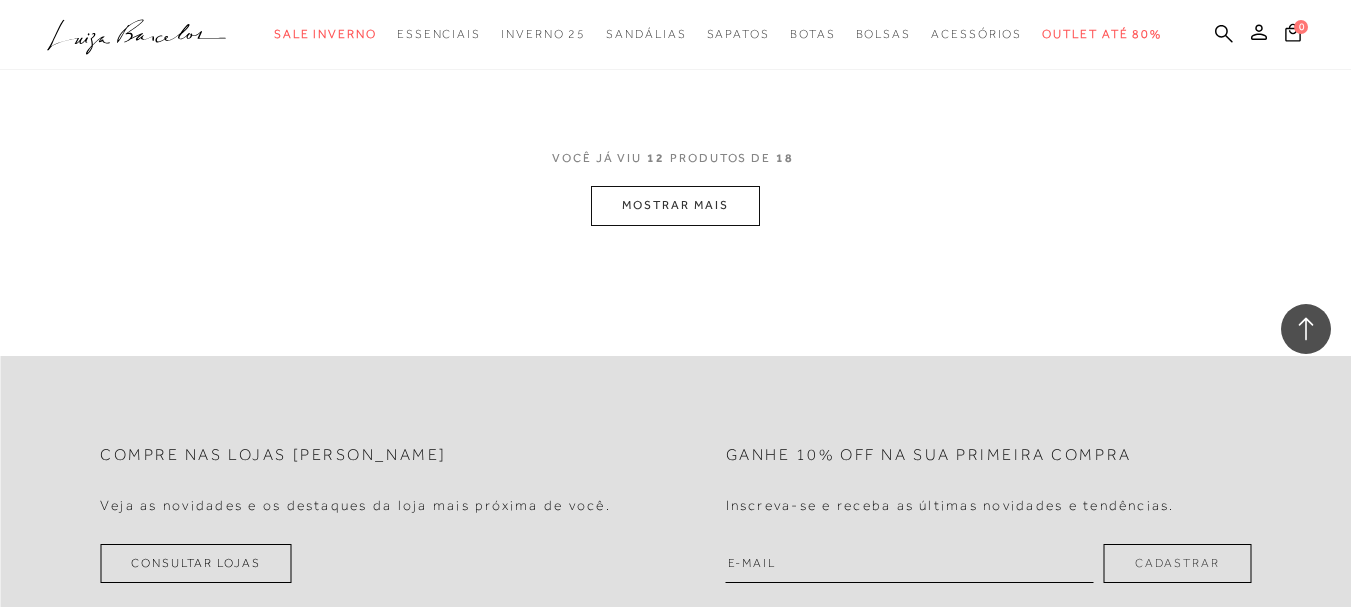 scroll, scrollTop: 2080, scrollLeft: 0, axis: vertical 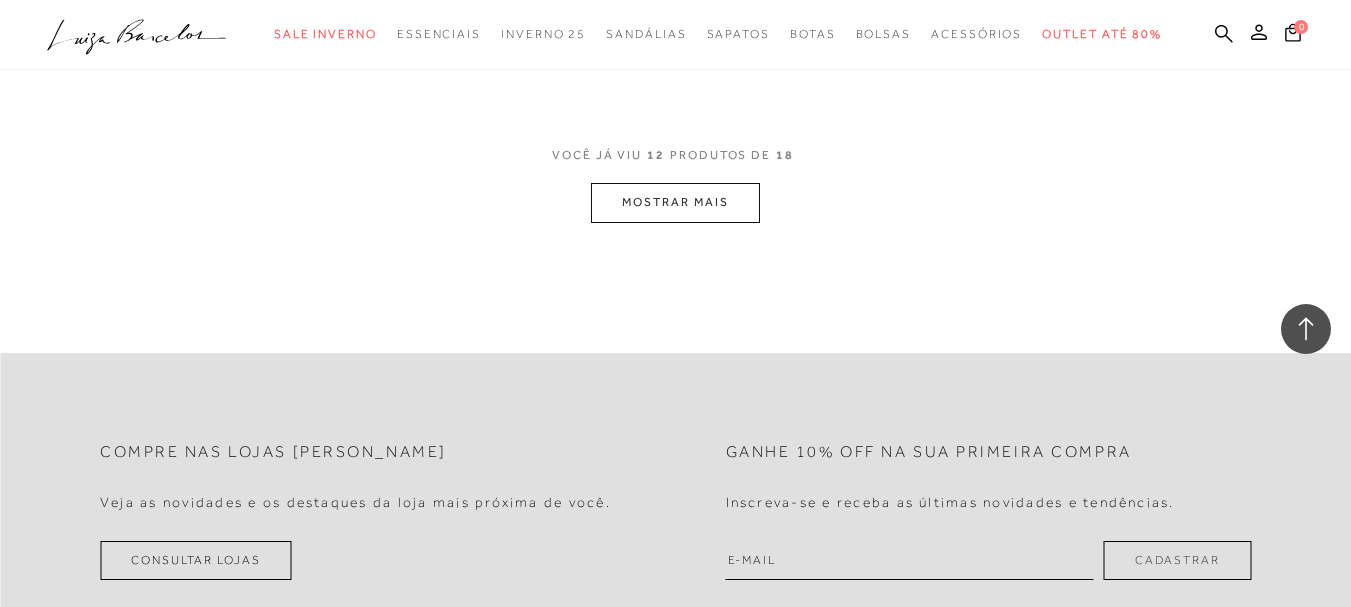 click on "MOSTRAR MAIS" at bounding box center (675, 202) 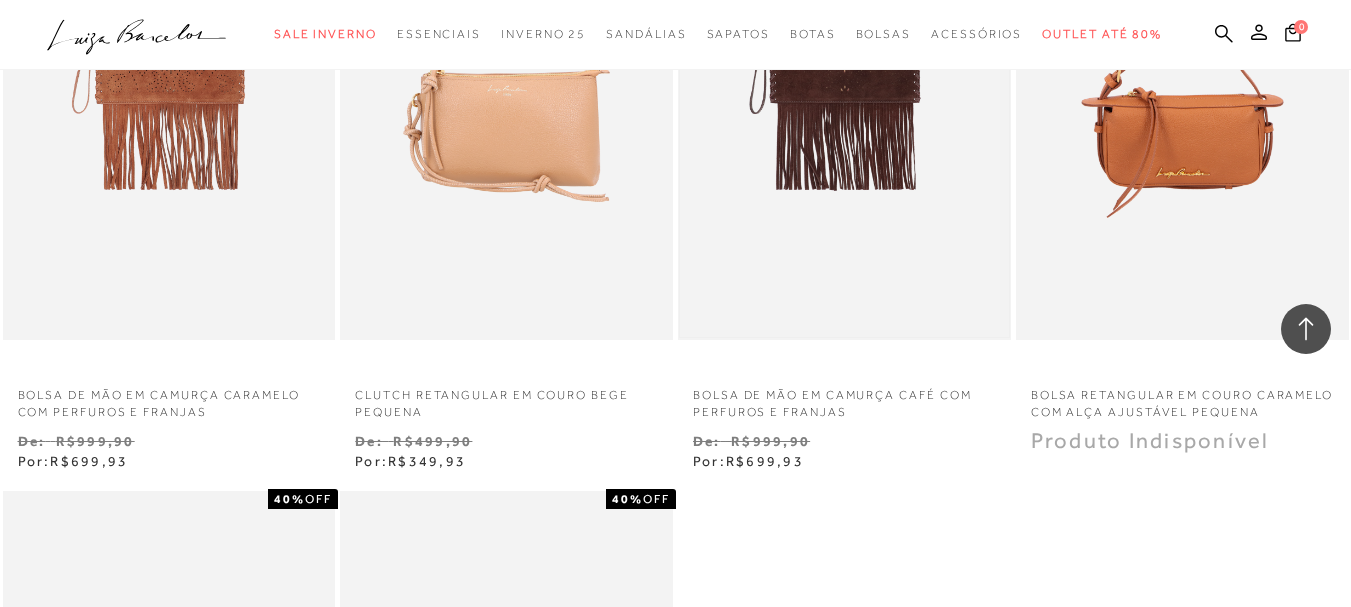 scroll, scrollTop: 2320, scrollLeft: 0, axis: vertical 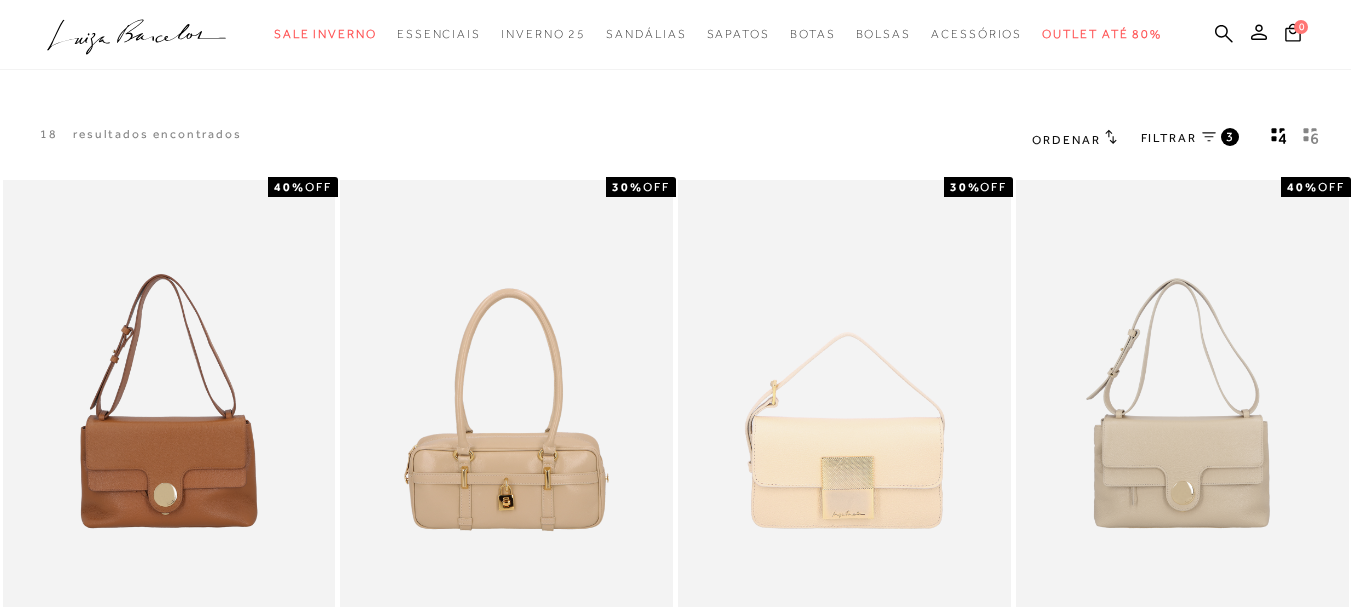 click on "FILTRAR" at bounding box center (1169, 138) 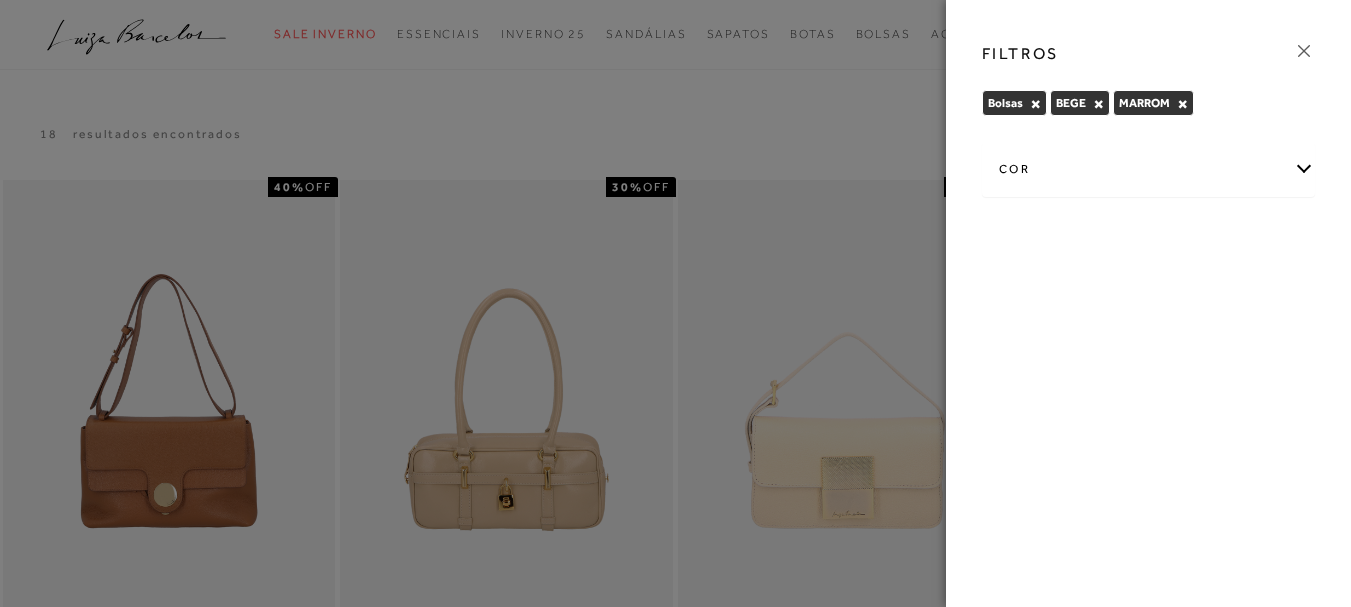 click on "cor" at bounding box center [1148, 169] 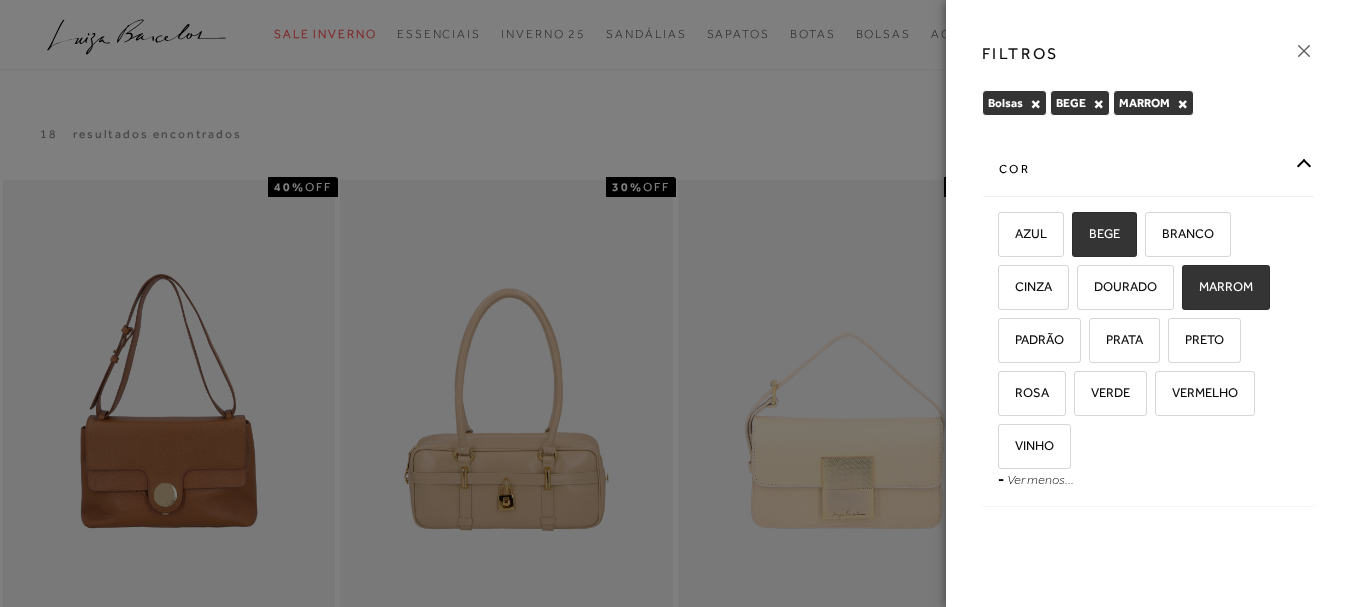 click on "×" at bounding box center (1098, 104) 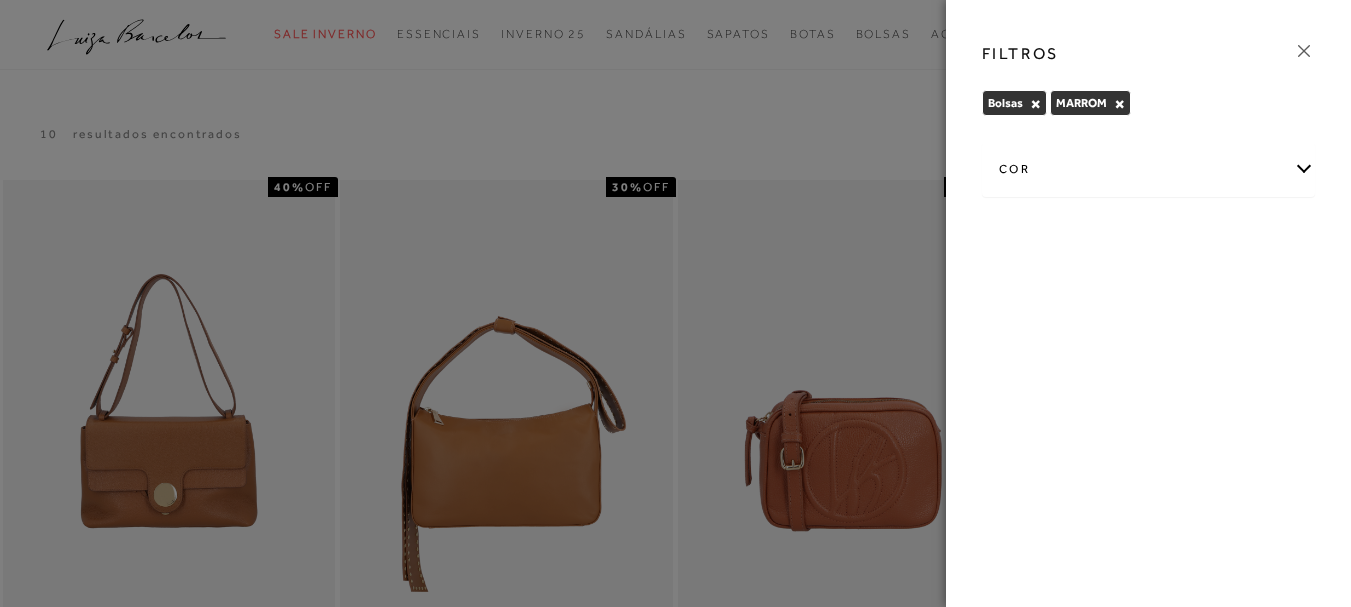 scroll, scrollTop: 0, scrollLeft: 0, axis: both 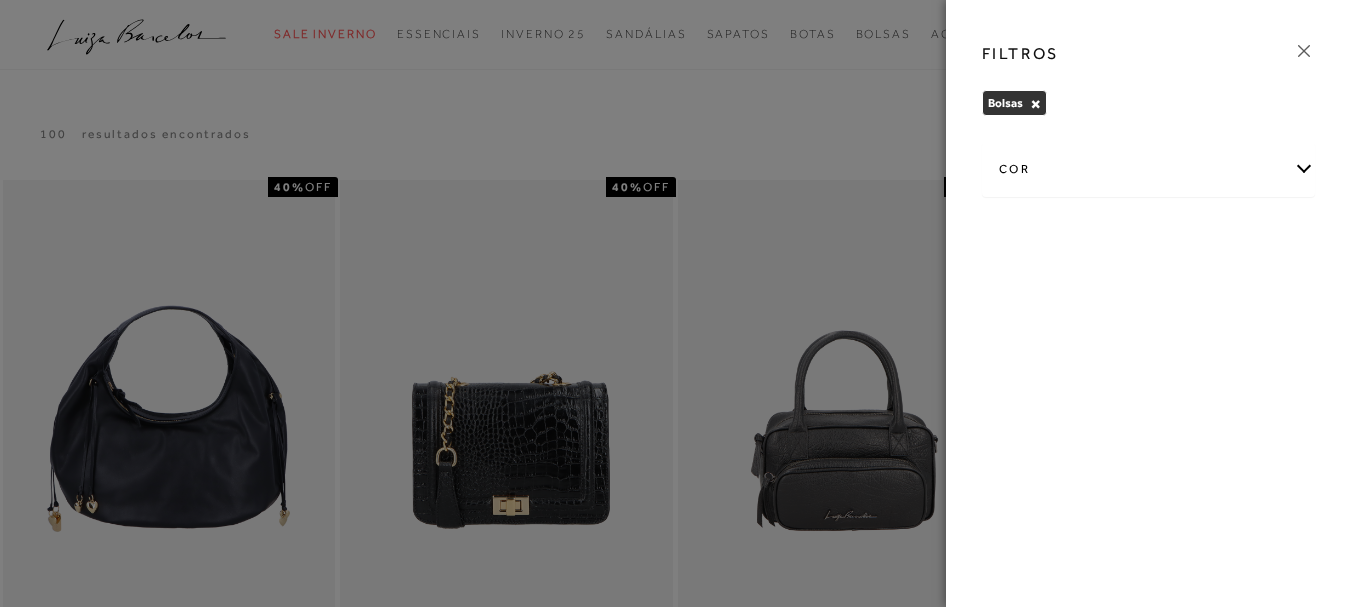 click at bounding box center [675, 303] 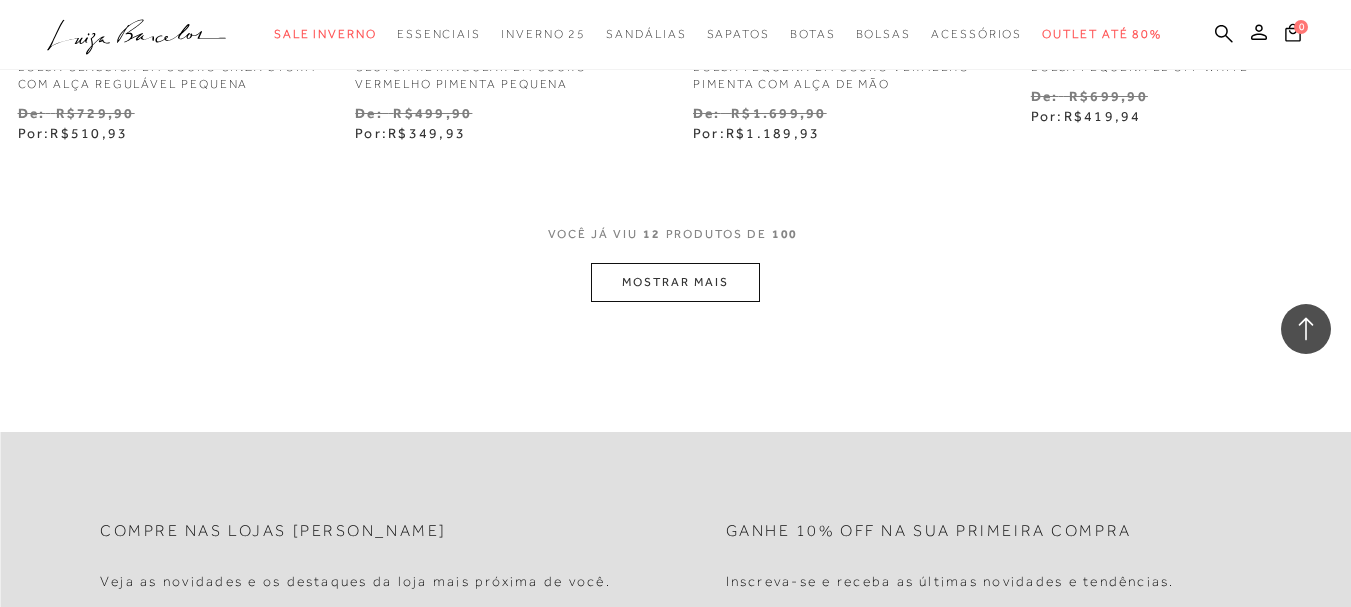 scroll, scrollTop: 2000, scrollLeft: 0, axis: vertical 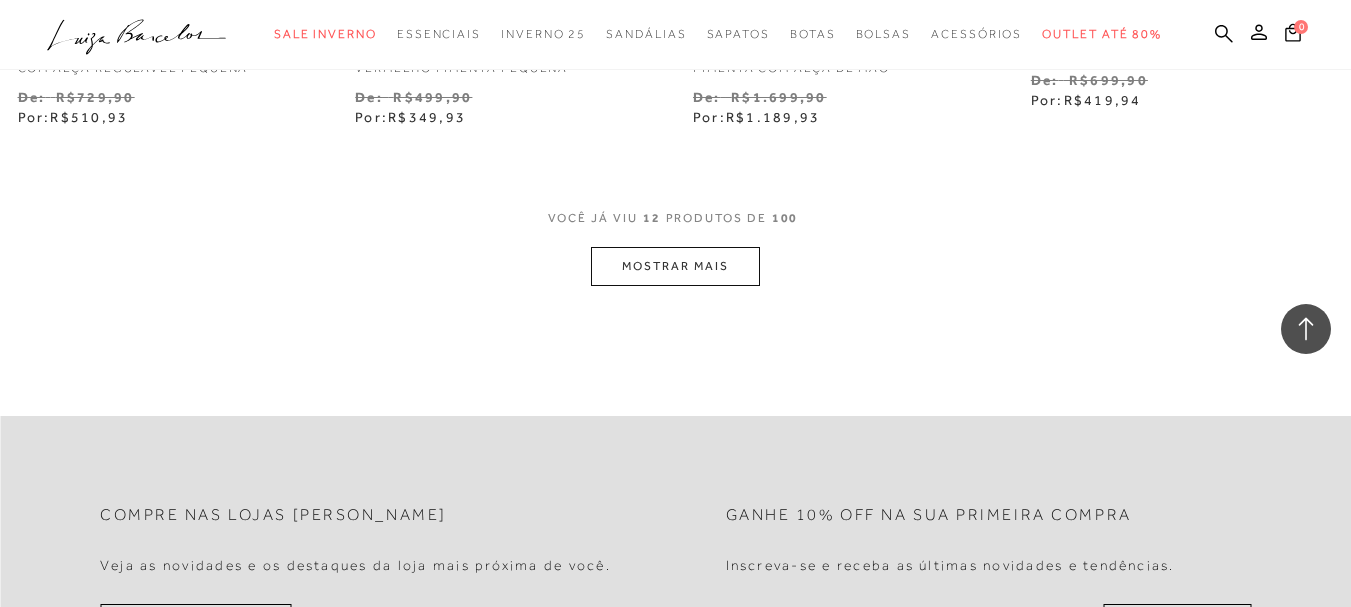 click on "MOSTRAR MAIS" at bounding box center [675, 266] 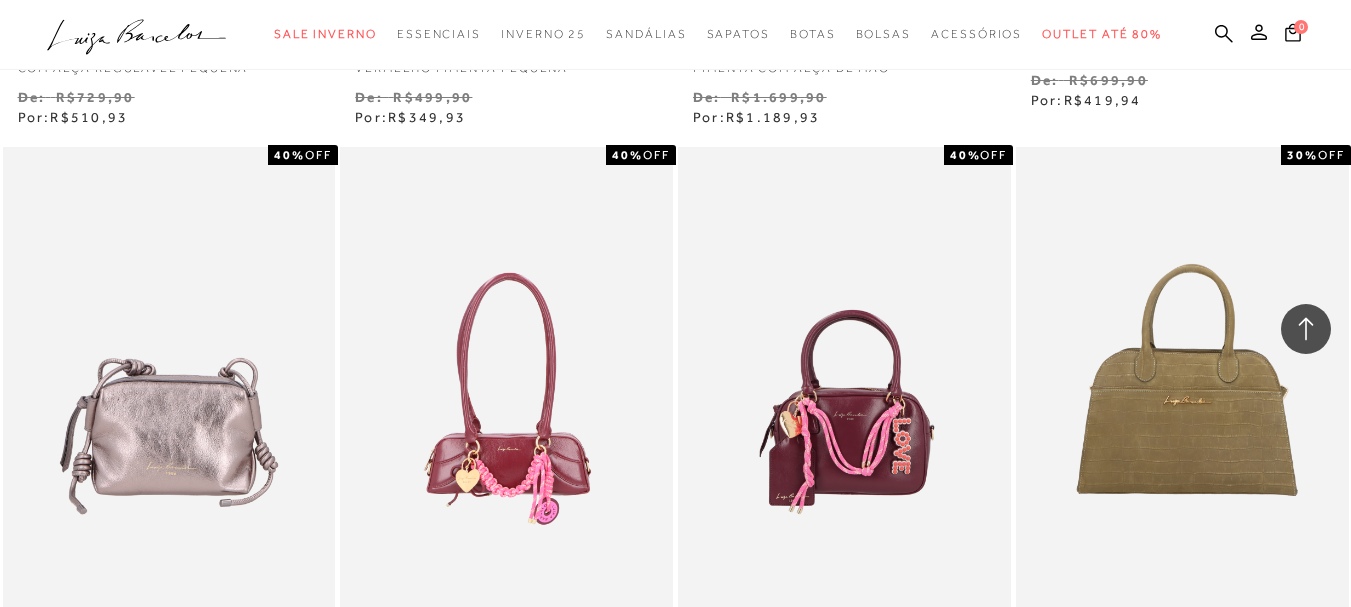 type 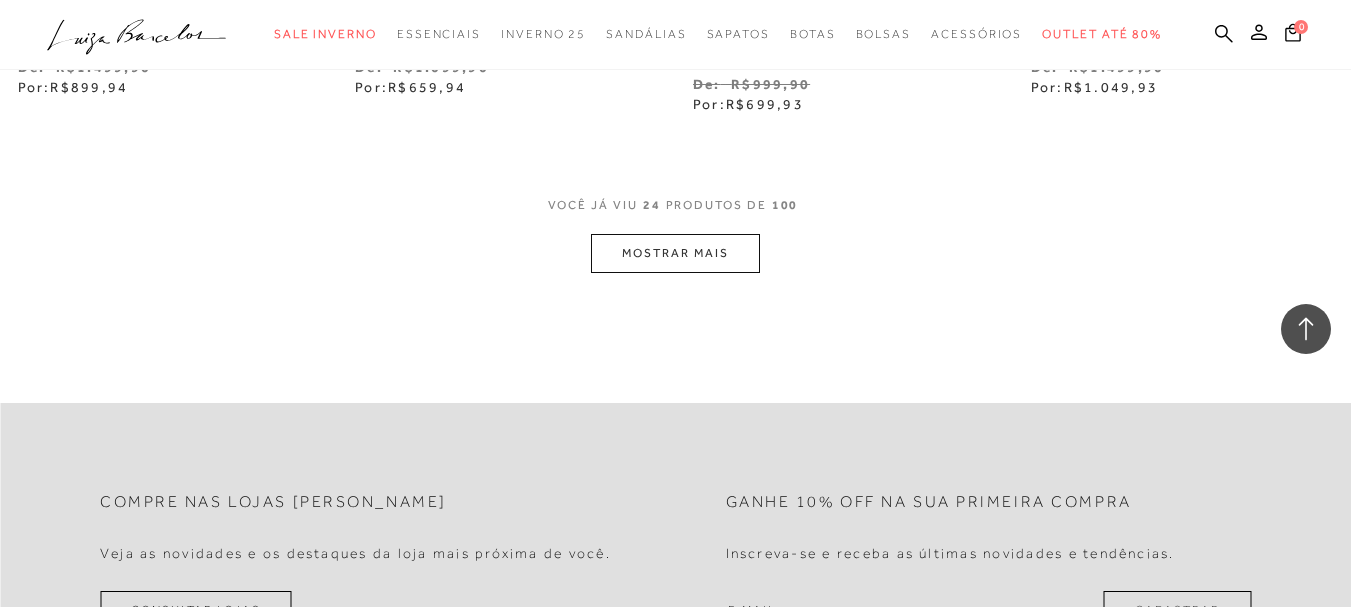 scroll, scrollTop: 4000, scrollLeft: 0, axis: vertical 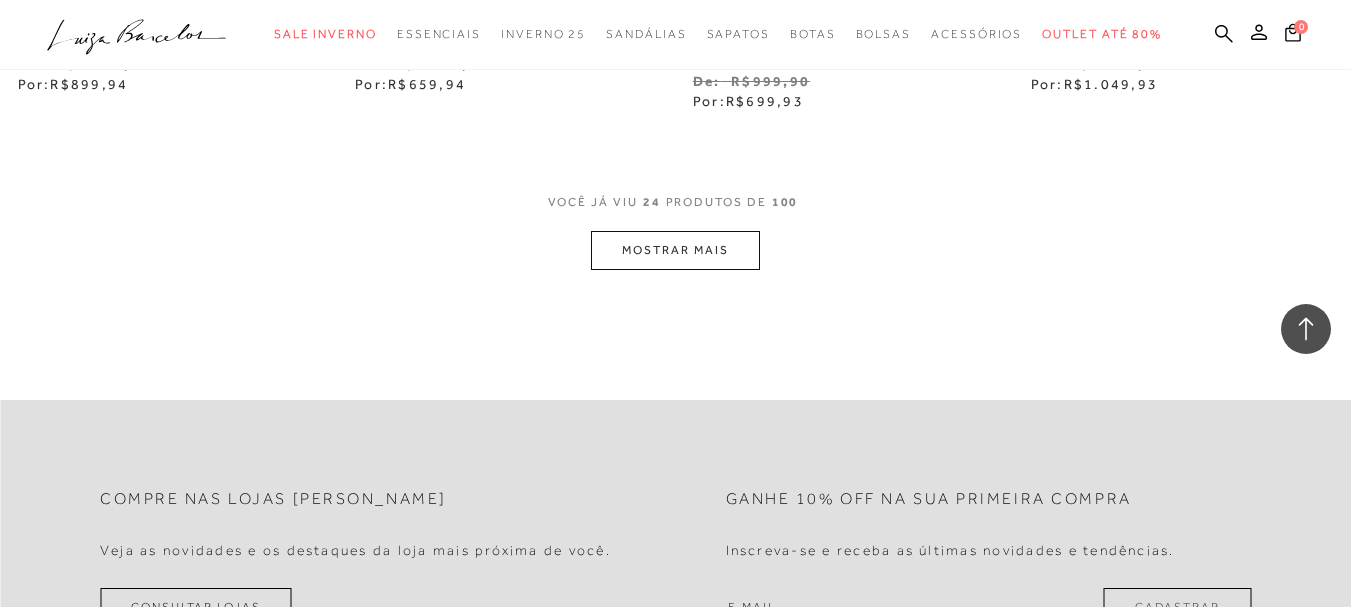 click on "MOSTRAR MAIS" at bounding box center [675, 250] 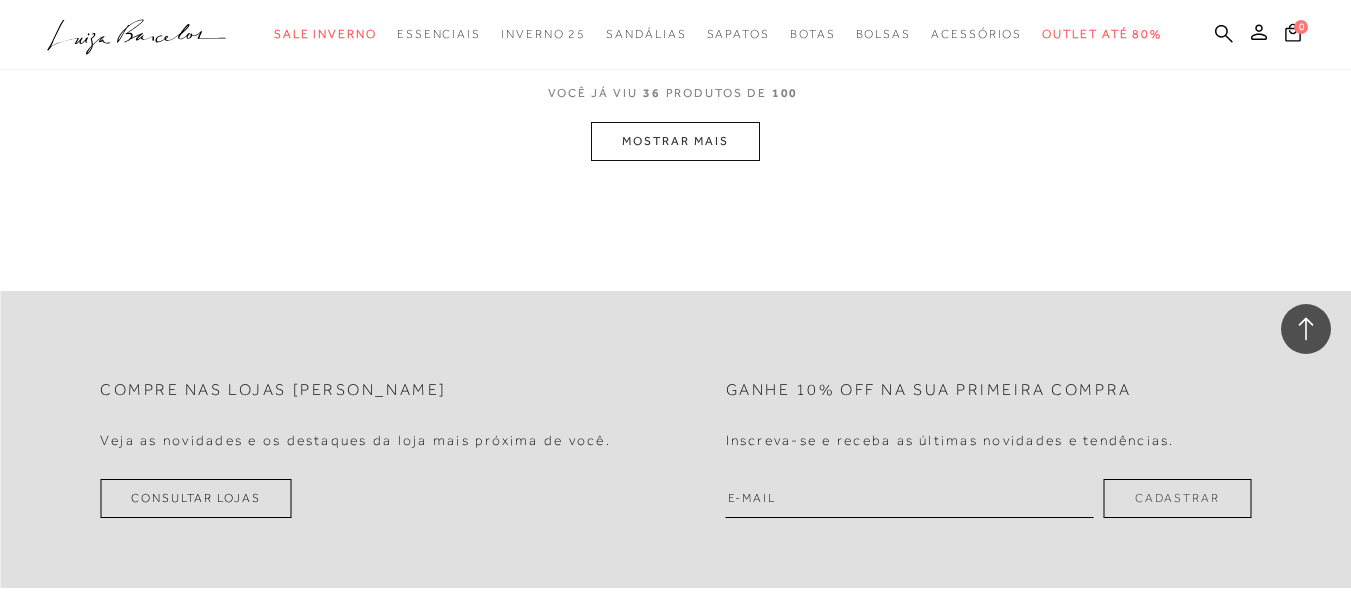 scroll, scrollTop: 6080, scrollLeft: 0, axis: vertical 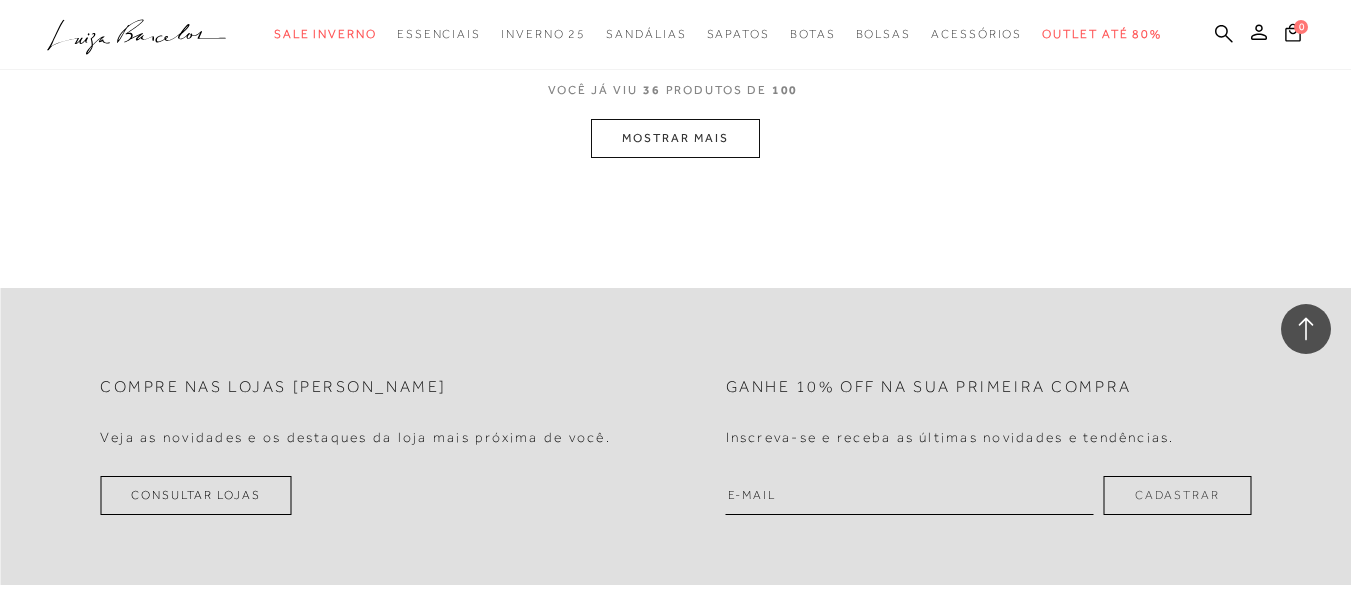 click on "MOSTRAR MAIS" at bounding box center [675, 138] 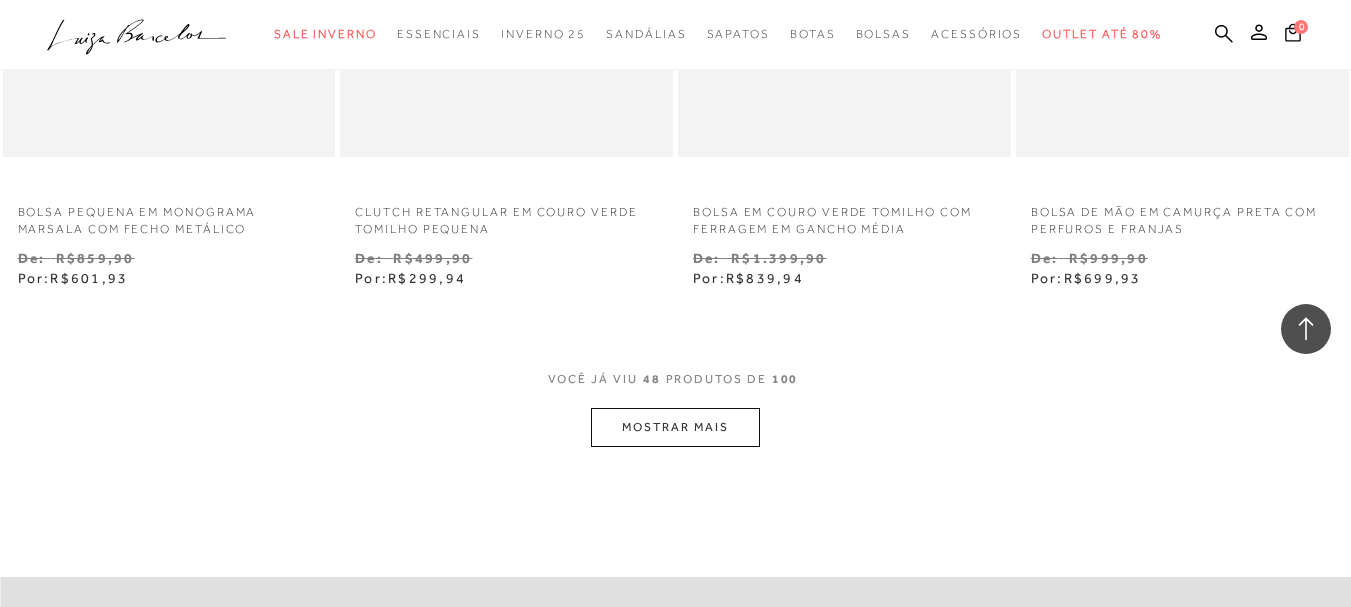 scroll, scrollTop: 7760, scrollLeft: 0, axis: vertical 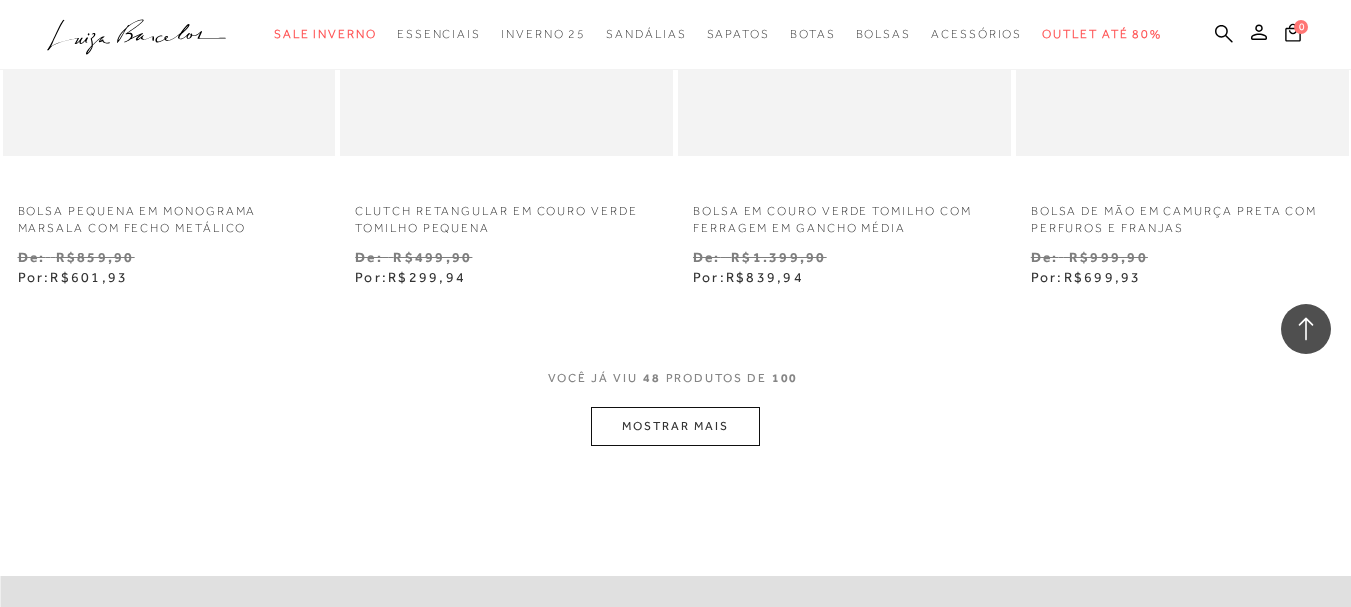 click on "MOSTRAR MAIS" at bounding box center [675, 426] 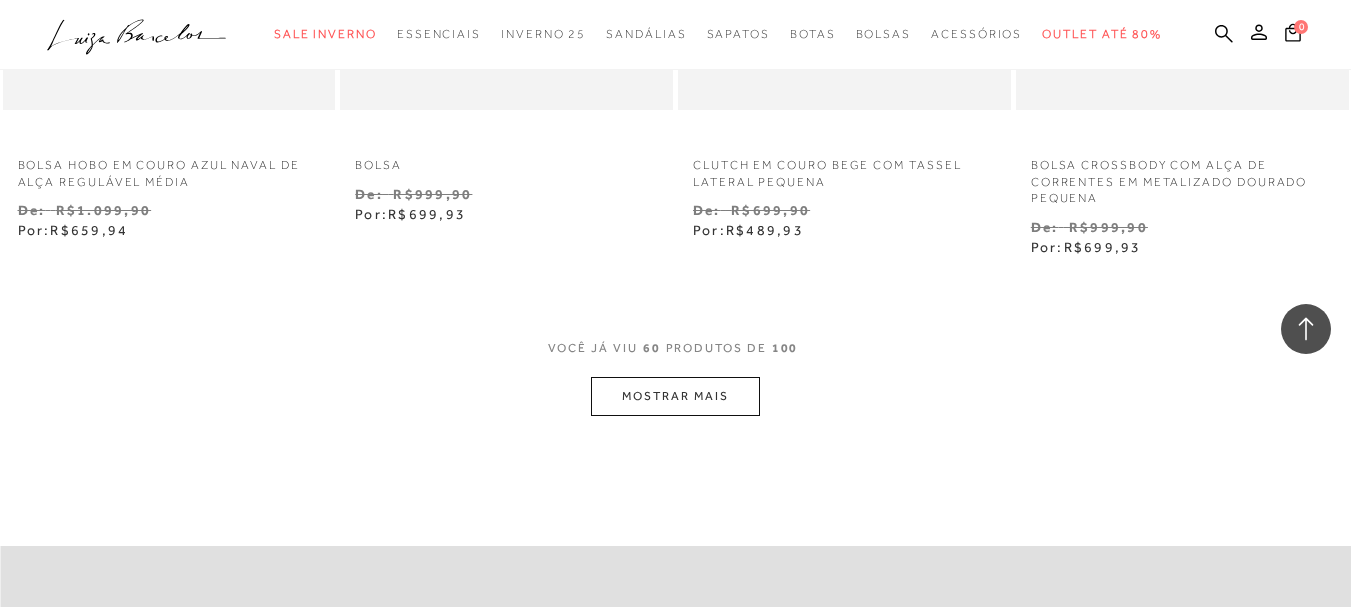 scroll, scrollTop: 9840, scrollLeft: 0, axis: vertical 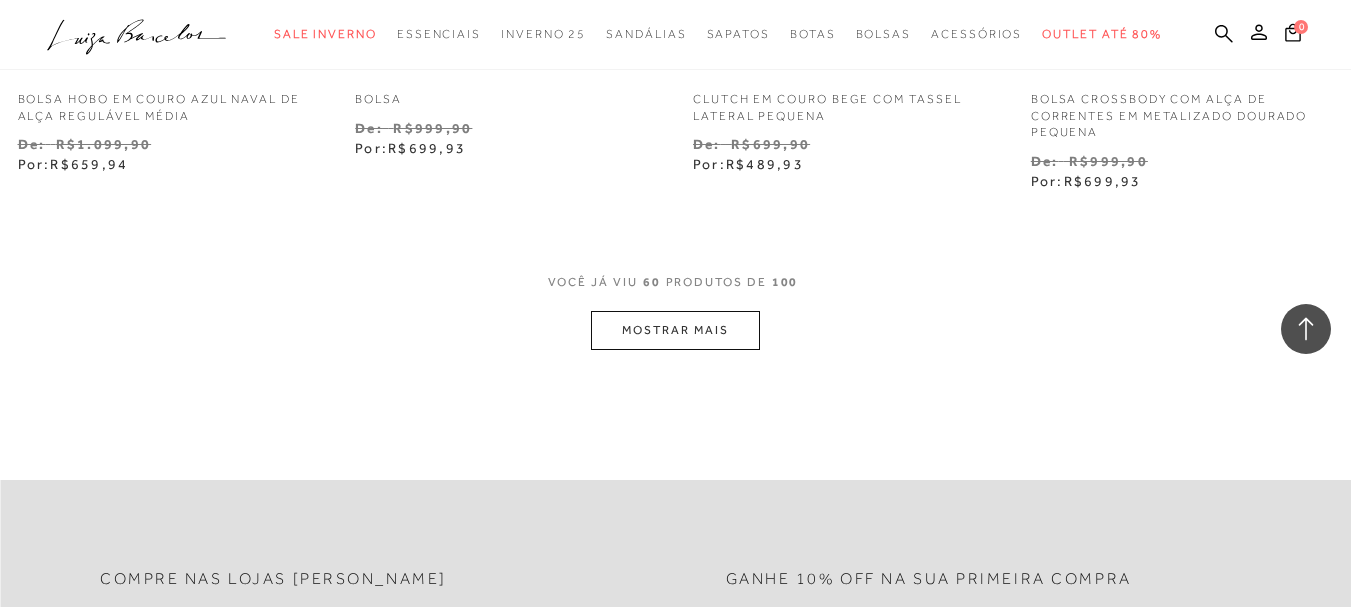 click on "MOSTRAR MAIS" at bounding box center [675, 330] 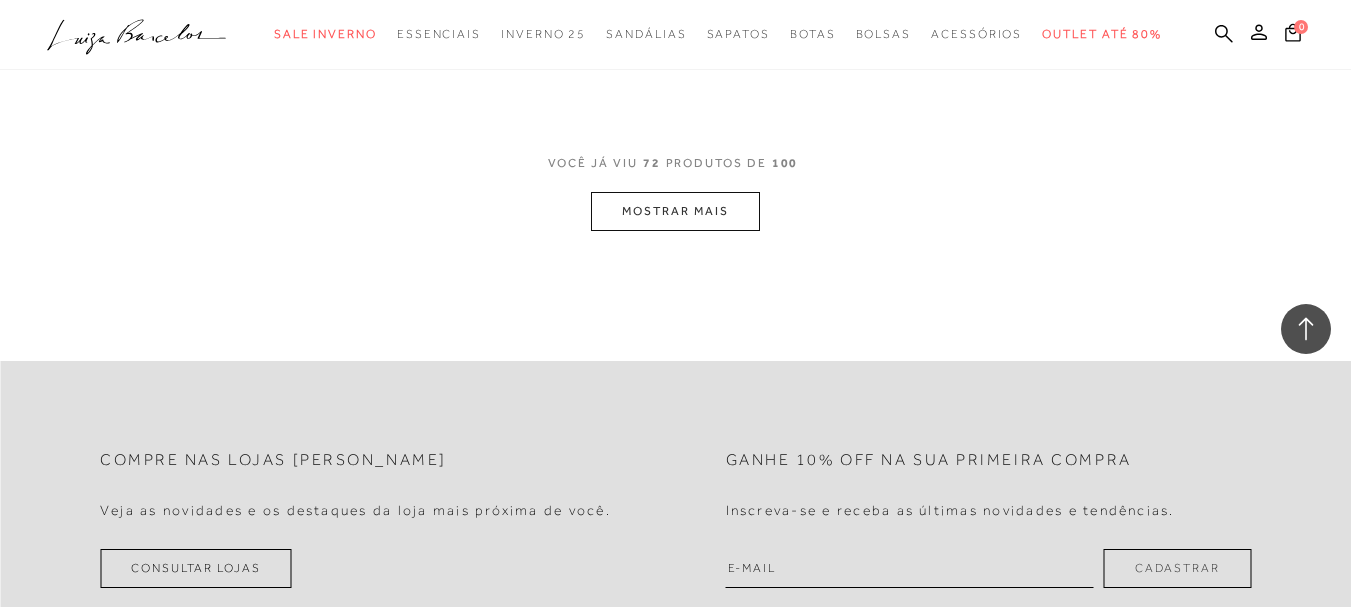 scroll, scrollTop: 11960, scrollLeft: 0, axis: vertical 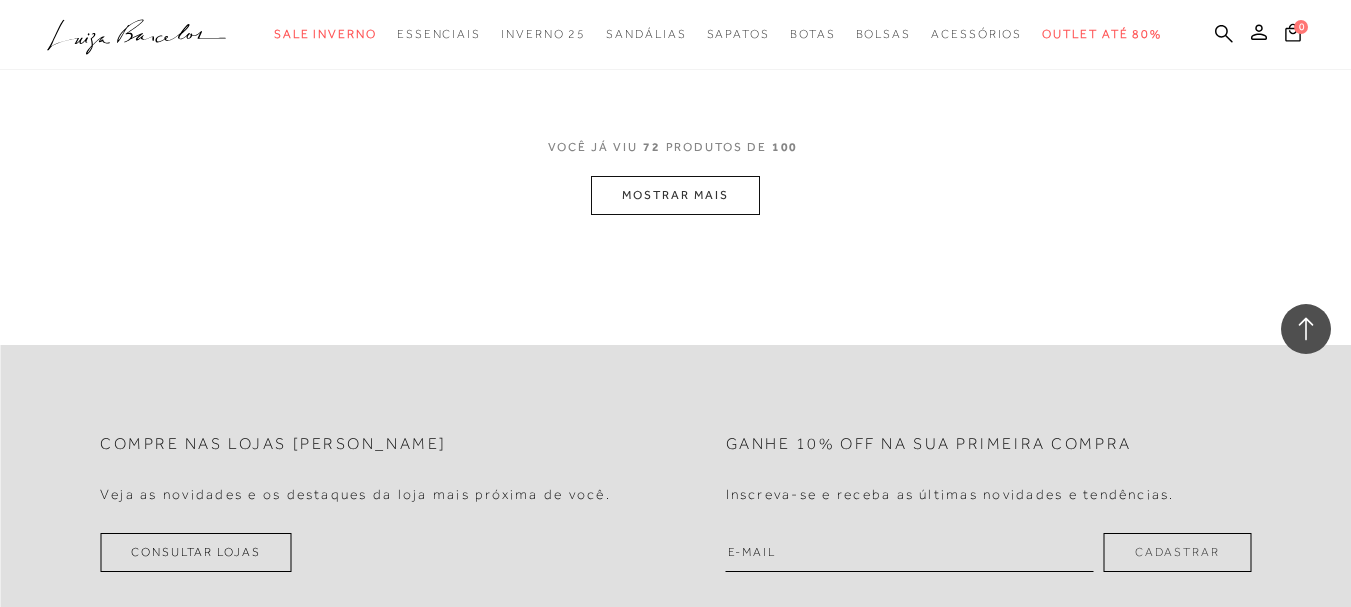click on "MOSTRAR MAIS" at bounding box center [675, 195] 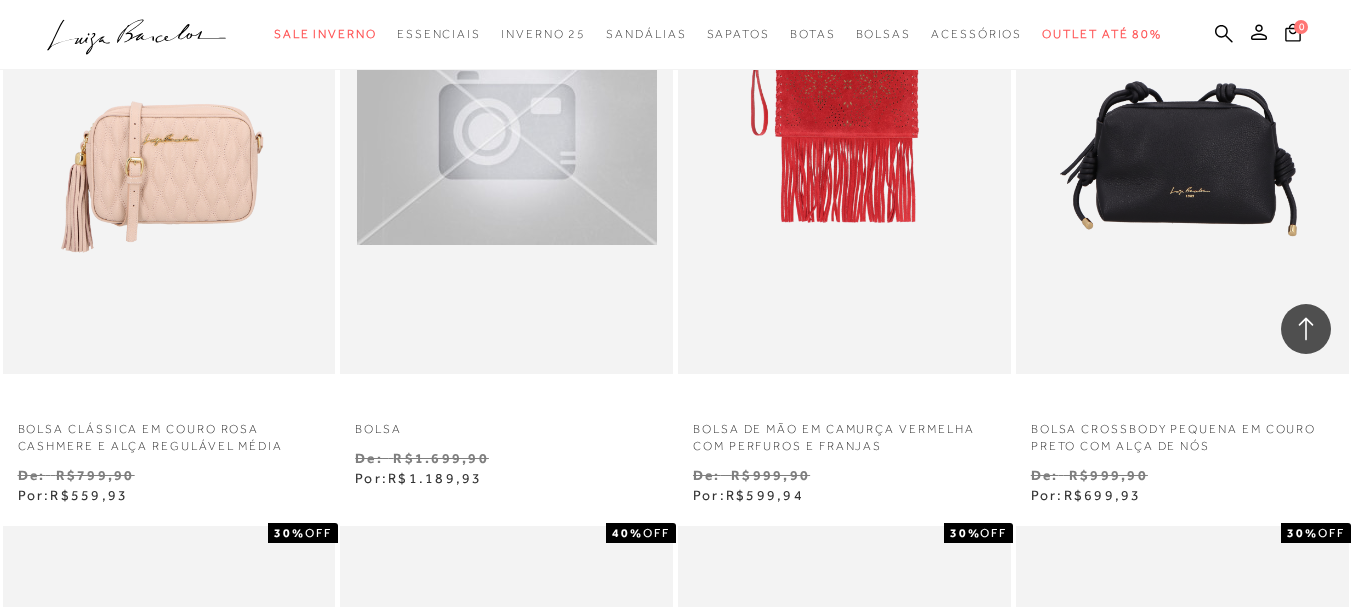 scroll, scrollTop: 12160, scrollLeft: 0, axis: vertical 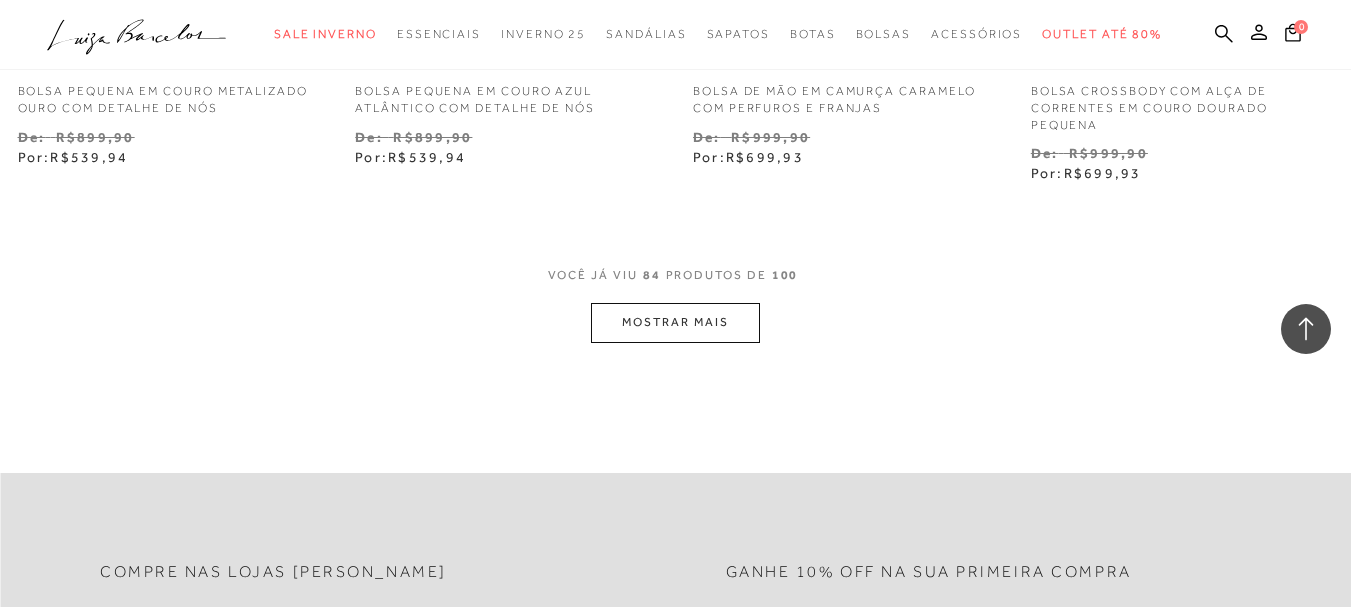 click on "MOSTRAR MAIS" at bounding box center [675, 322] 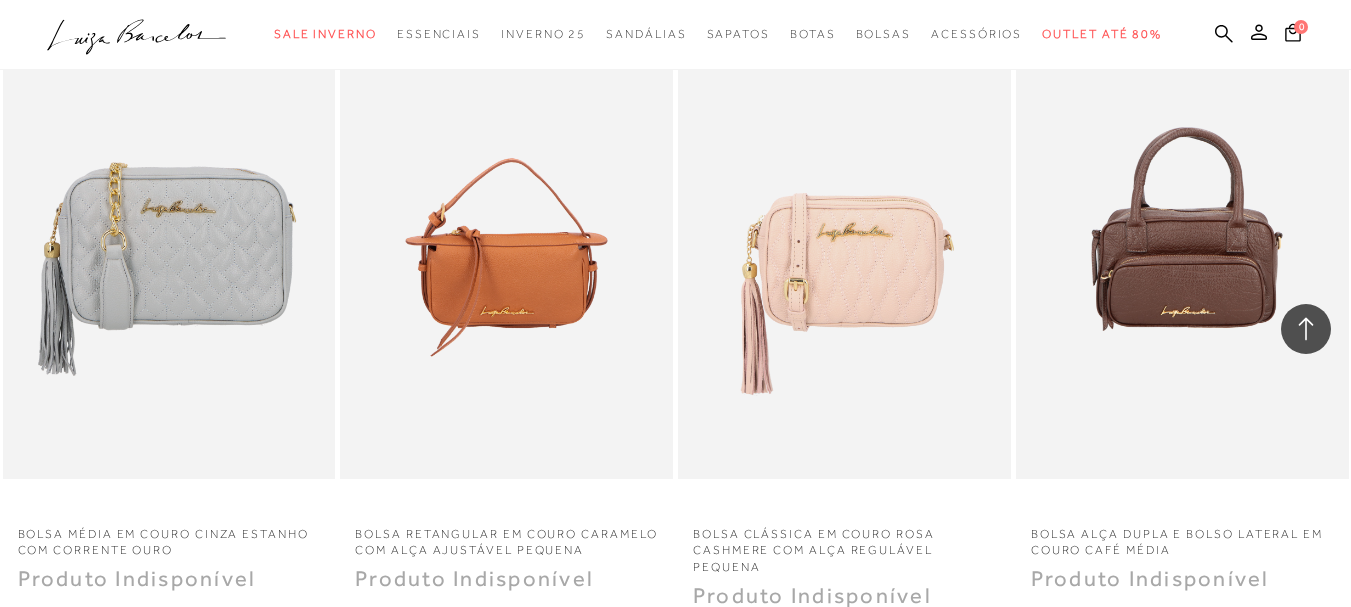scroll, scrollTop: 15400, scrollLeft: 0, axis: vertical 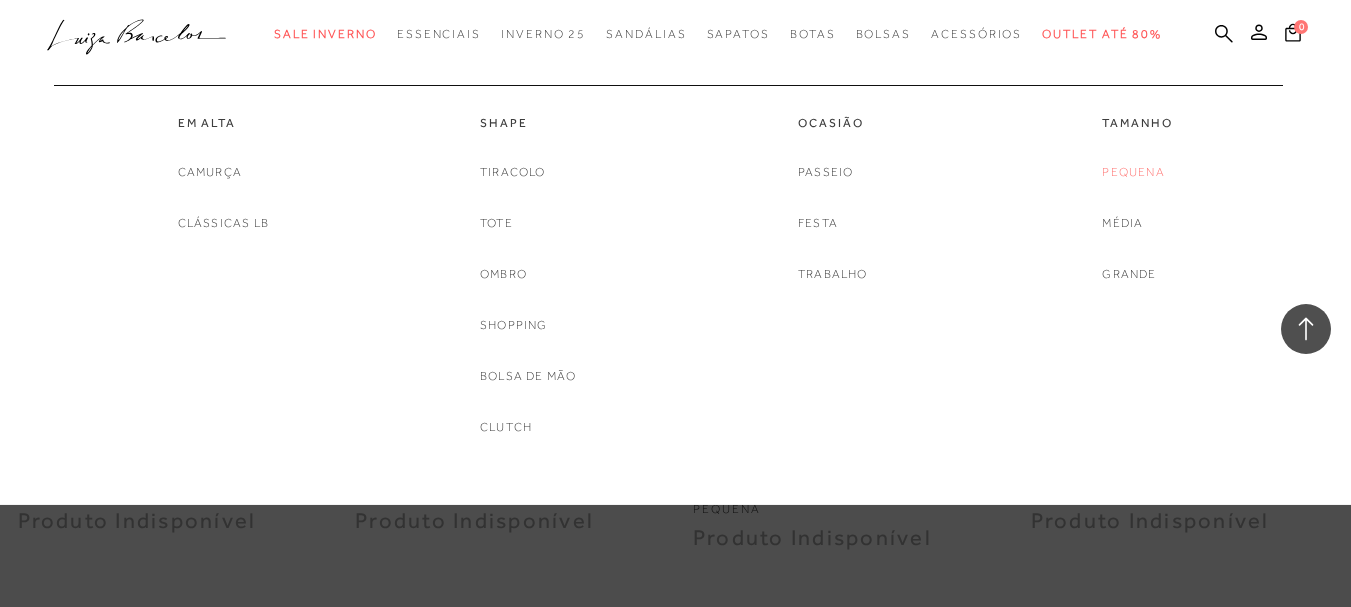click on "Pequena" at bounding box center [1133, 172] 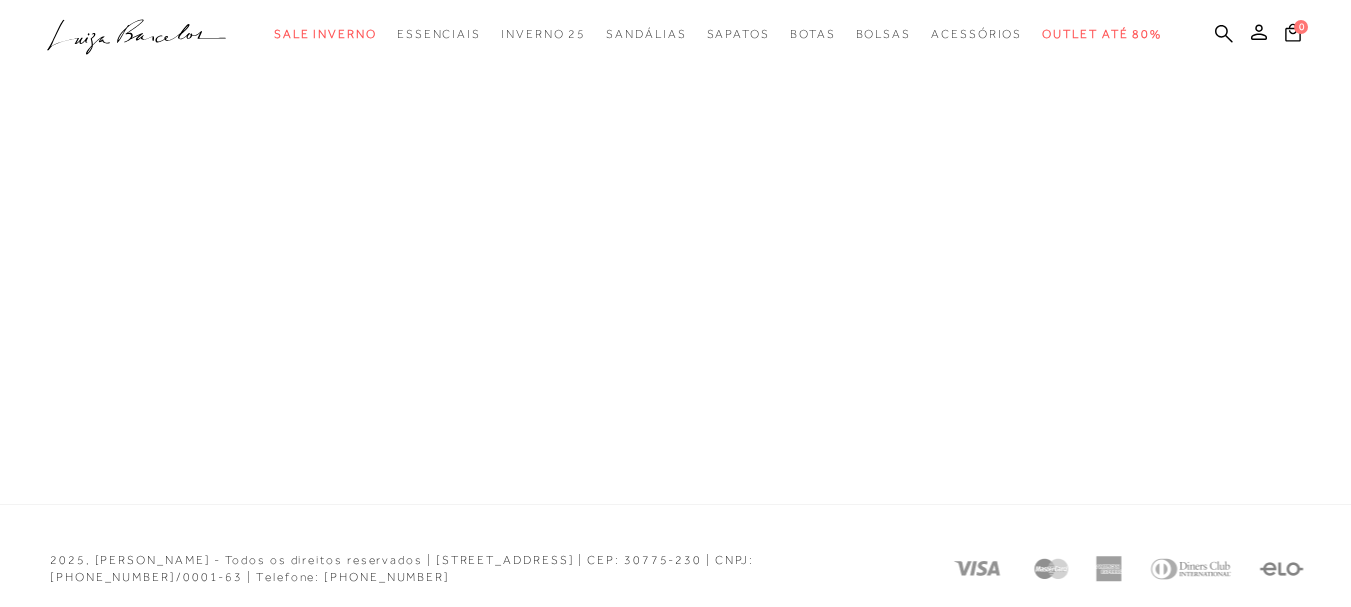 scroll, scrollTop: 750, scrollLeft: 0, axis: vertical 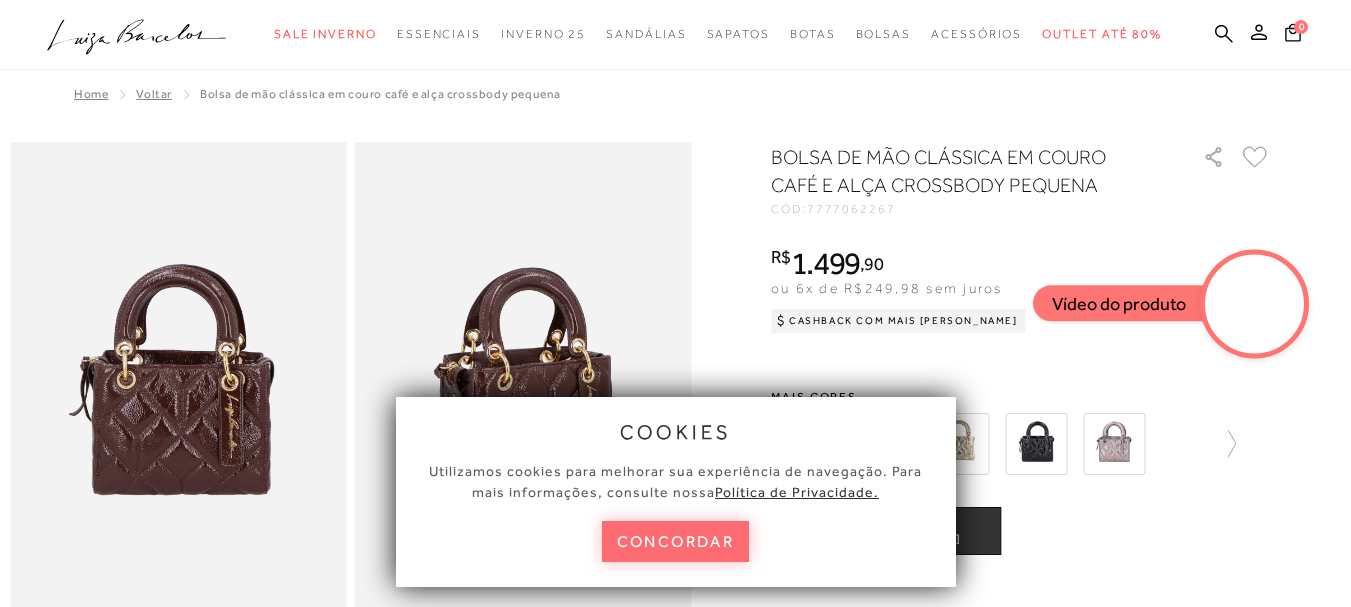 click on "concordar" at bounding box center (676, 541) 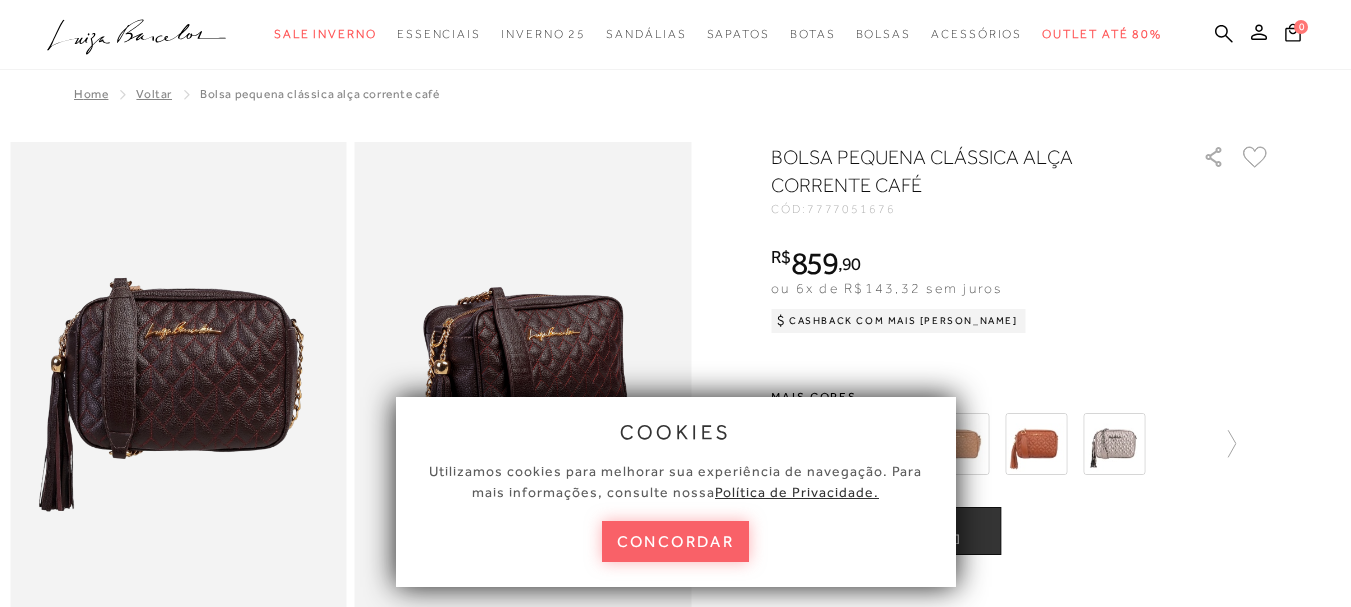 scroll, scrollTop: 0, scrollLeft: 0, axis: both 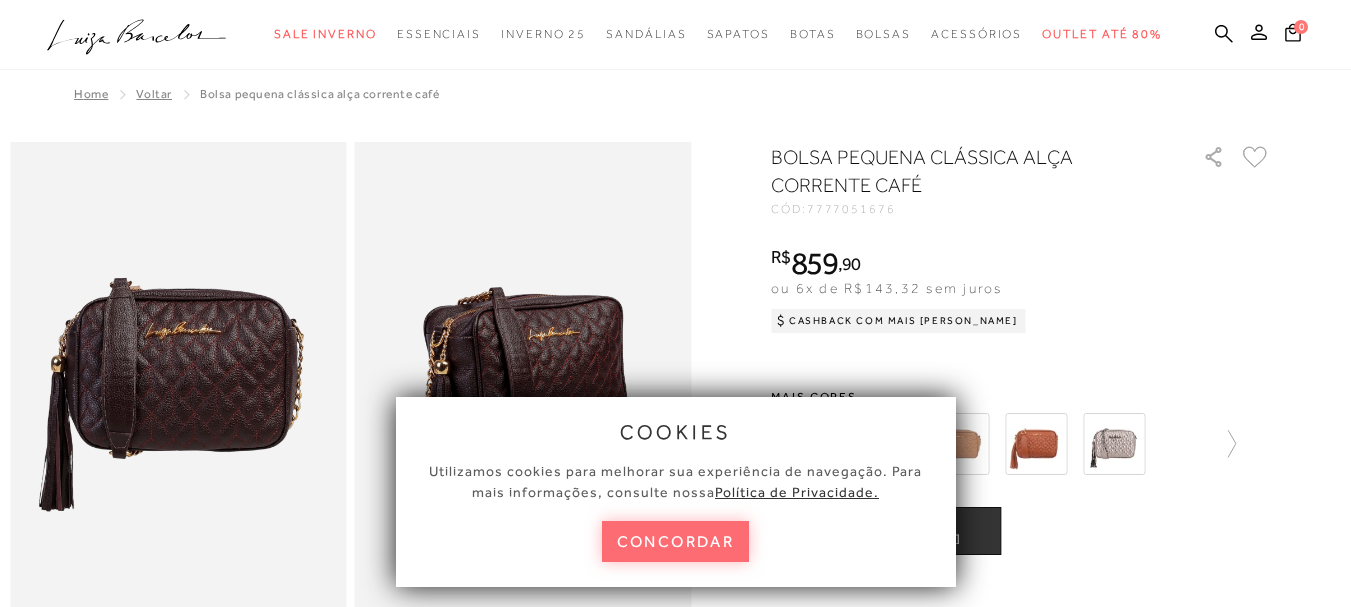 click on "concordar" at bounding box center [676, 541] 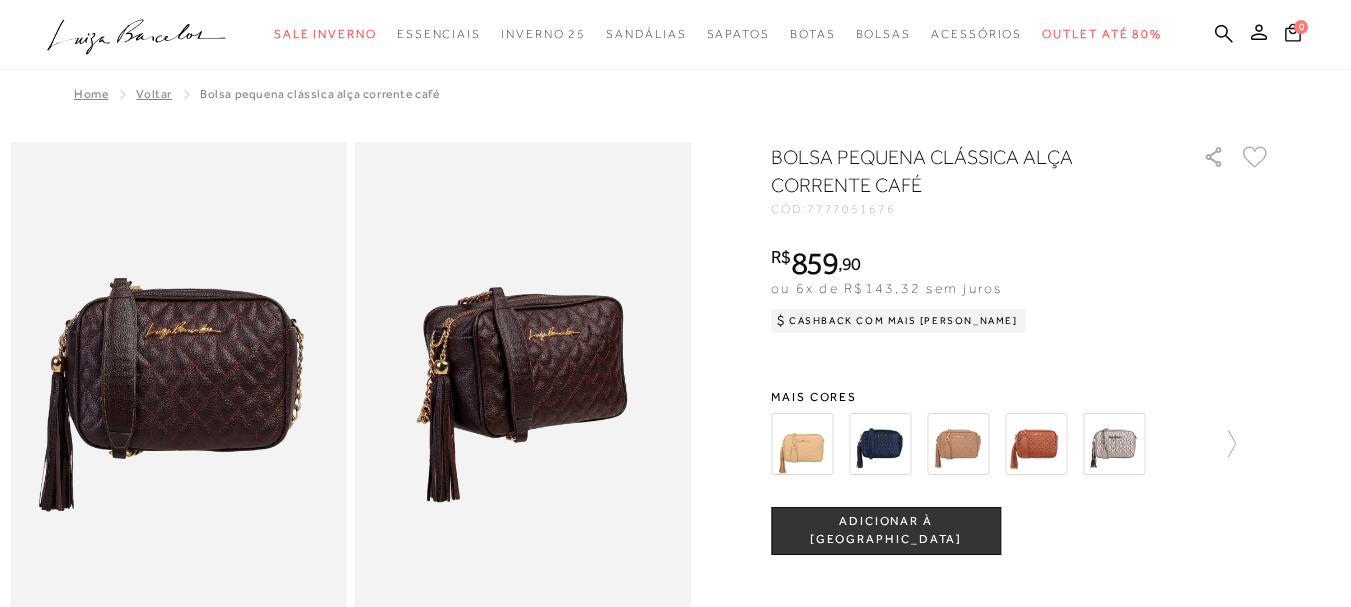 click at bounding box center [1036, 444] 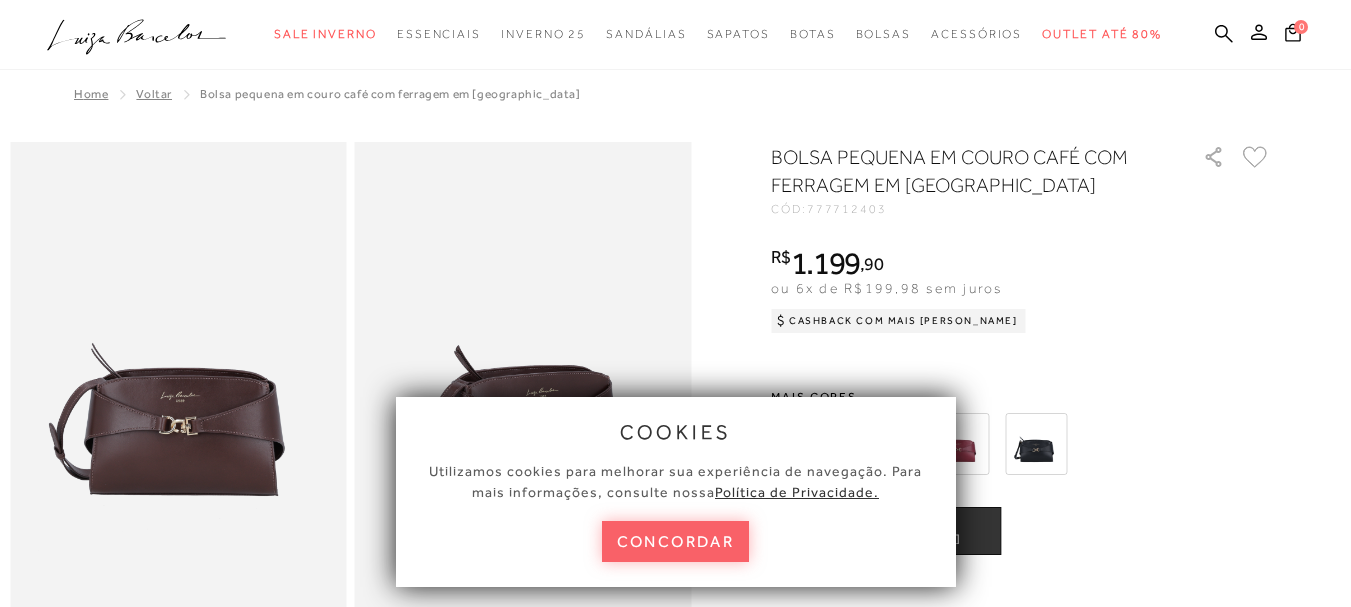 scroll, scrollTop: 0, scrollLeft: 0, axis: both 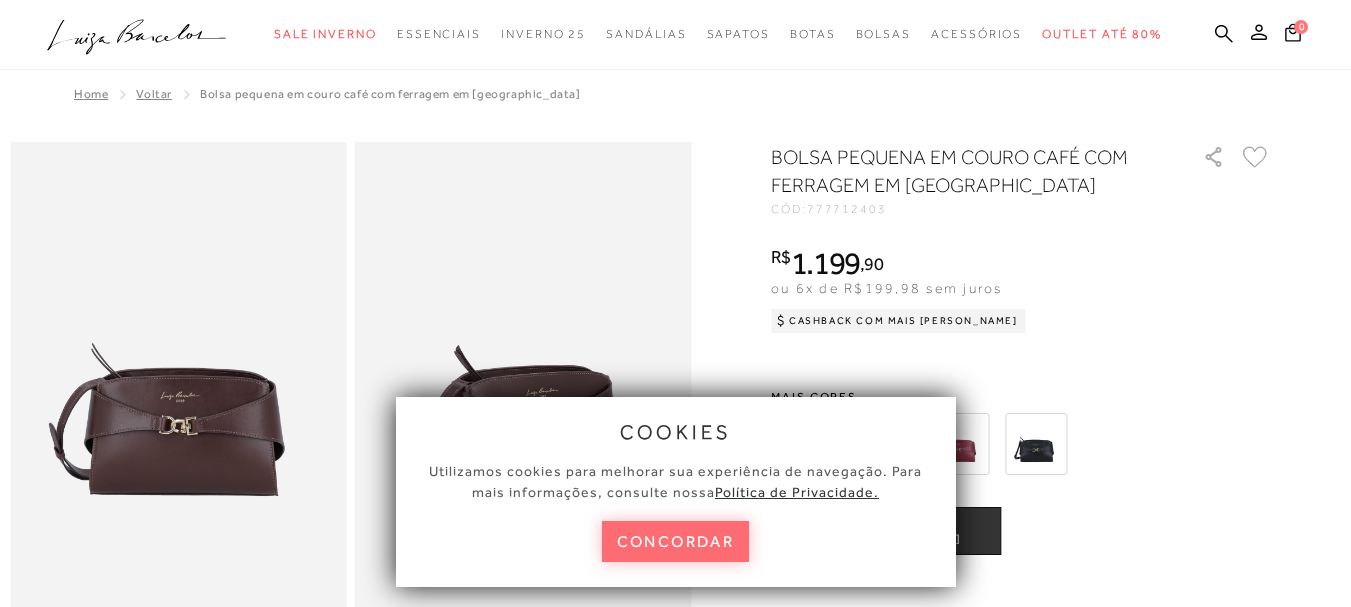click on "concordar" at bounding box center (676, 541) 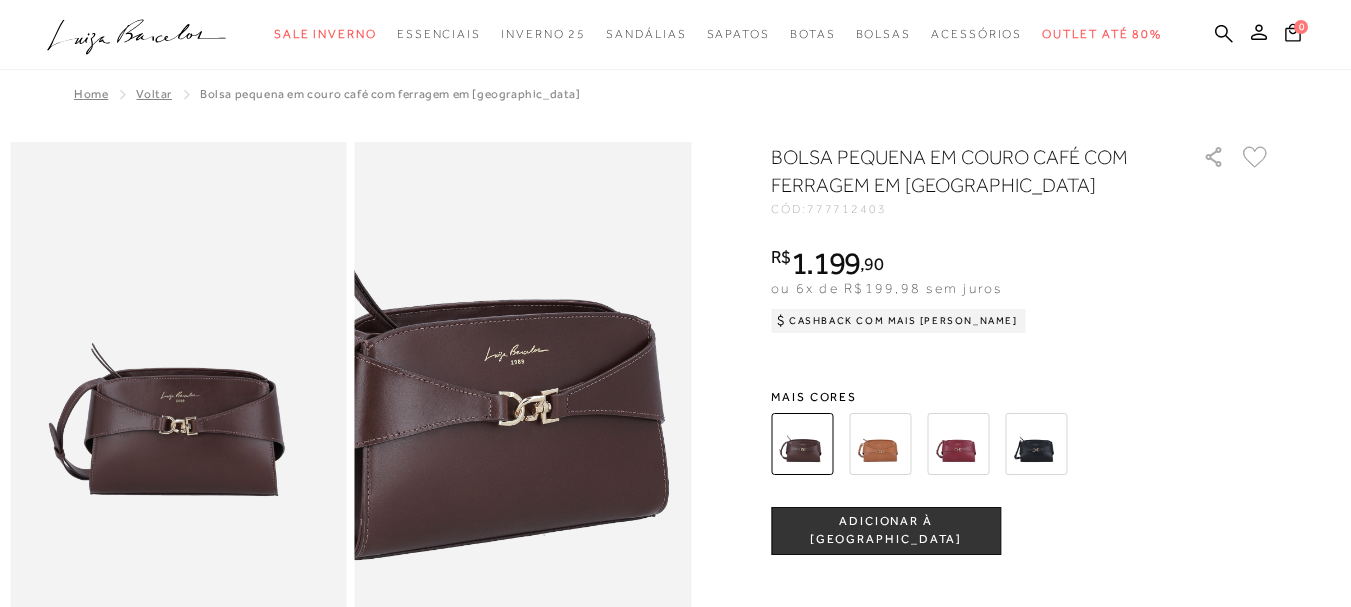 click at bounding box center (477, 358) 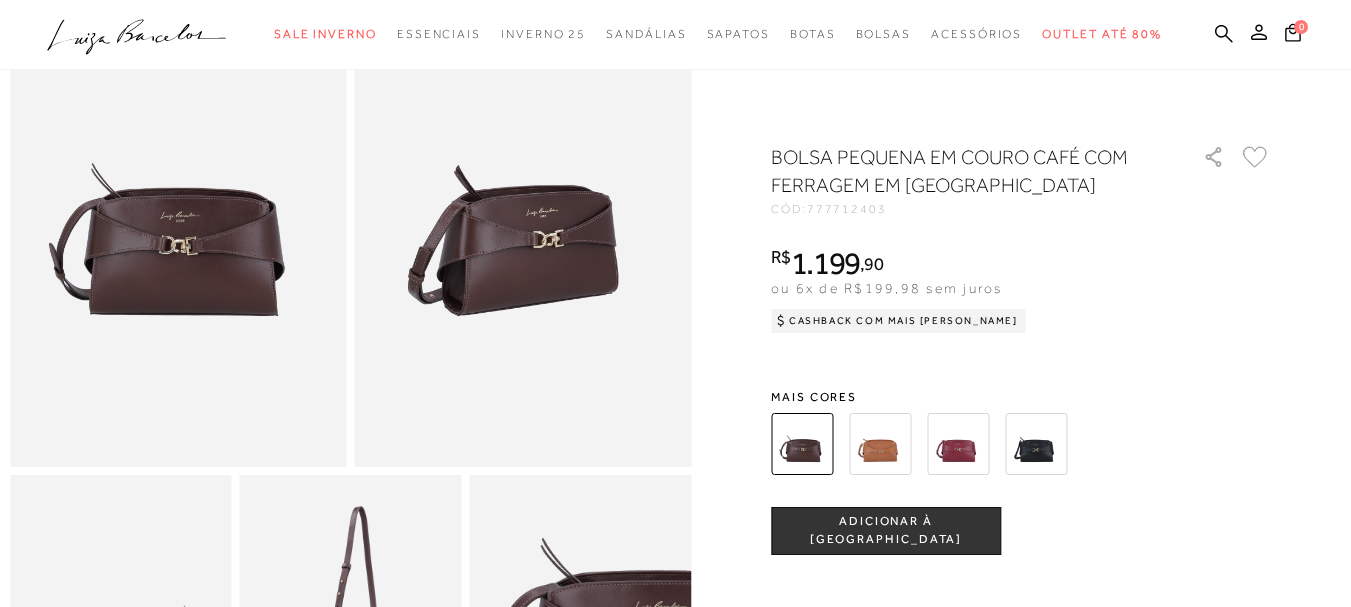 scroll, scrollTop: 0, scrollLeft: 0, axis: both 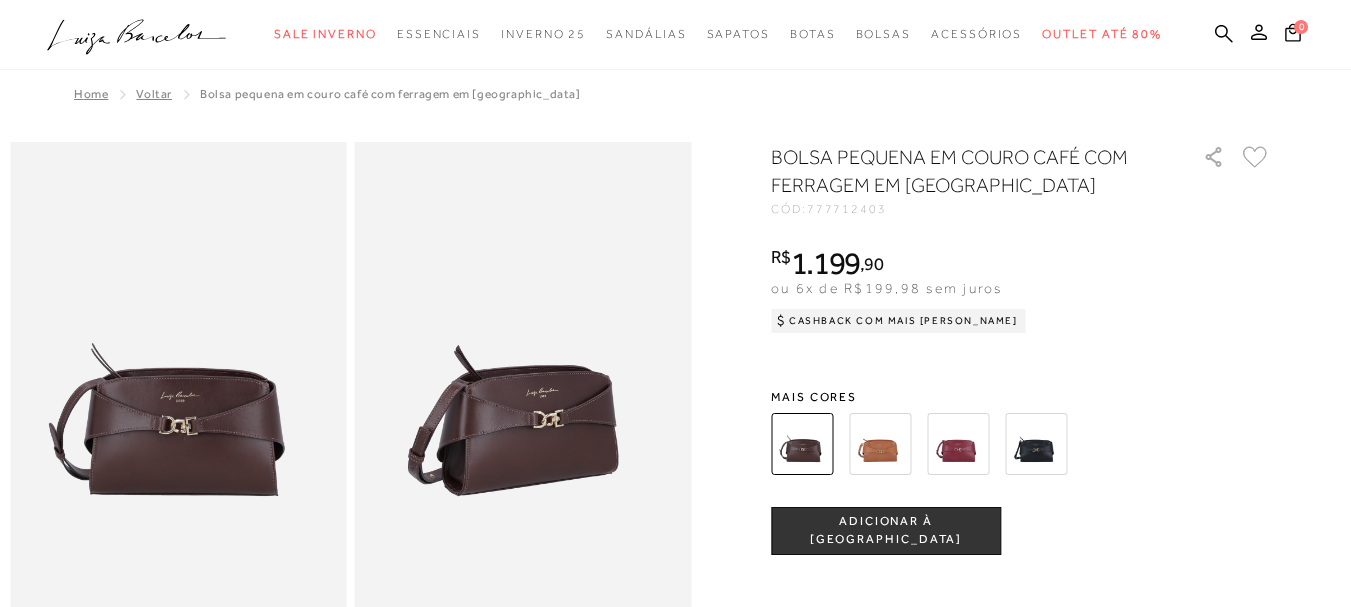 click at bounding box center (880, 444) 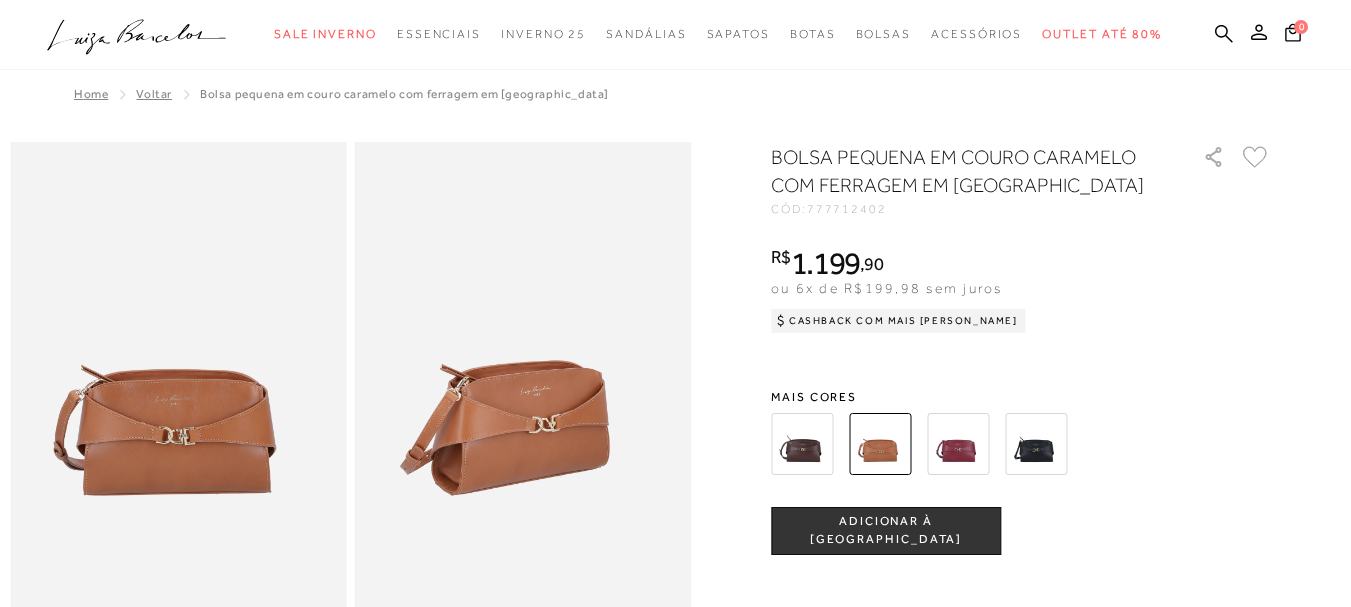scroll, scrollTop: 0, scrollLeft: 0, axis: both 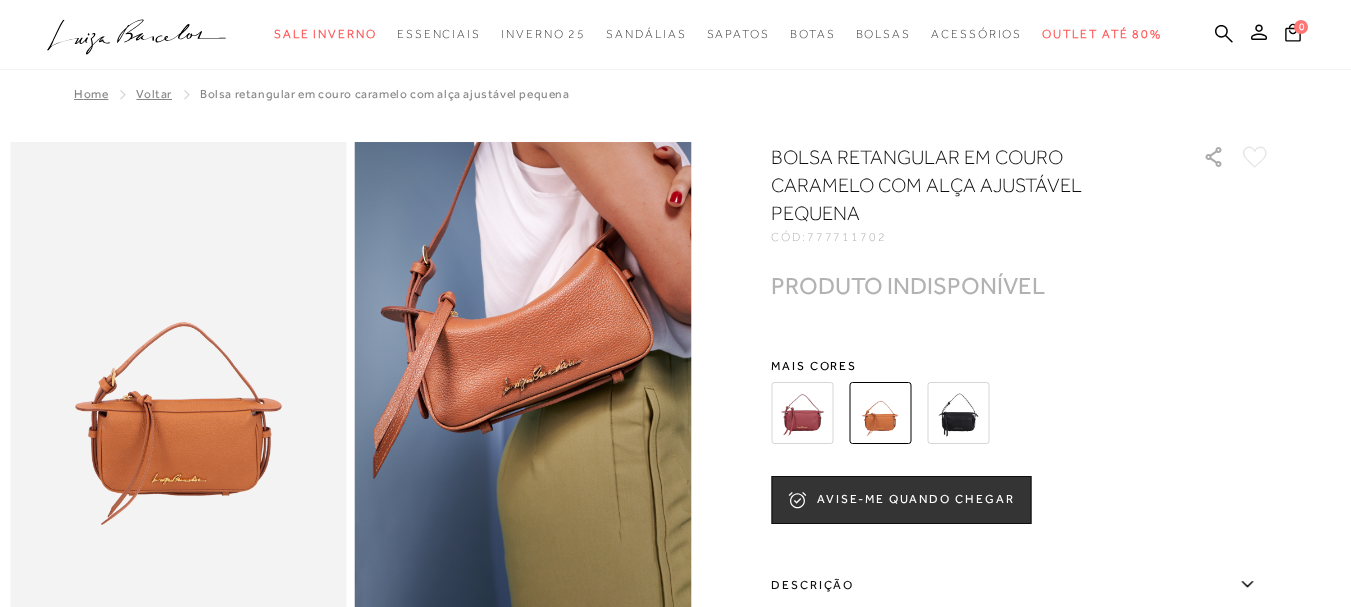 click at bounding box center (958, 413) 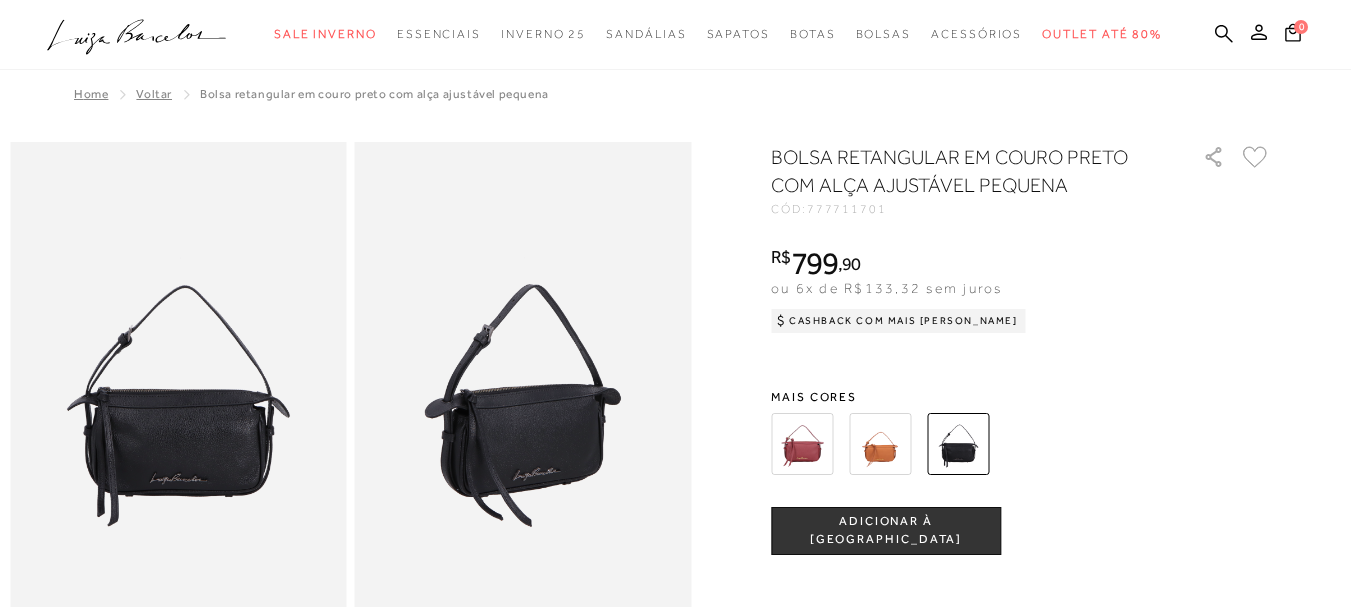 scroll, scrollTop: 0, scrollLeft: 0, axis: both 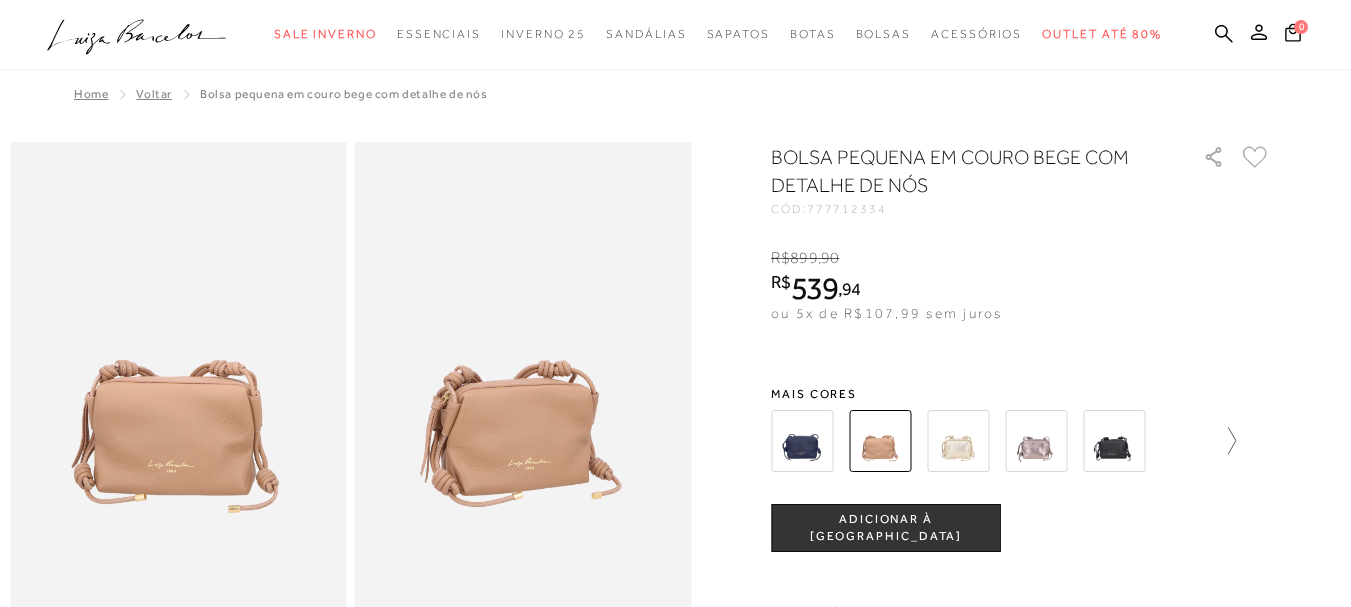 click 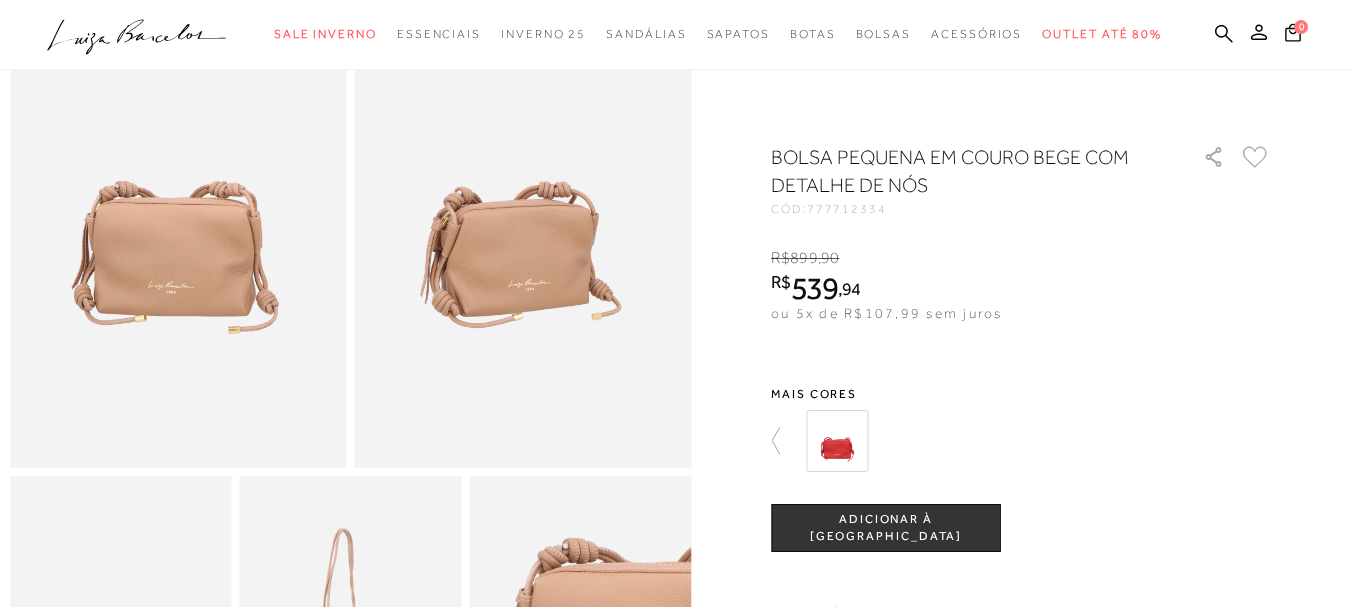 scroll, scrollTop: 0, scrollLeft: 0, axis: both 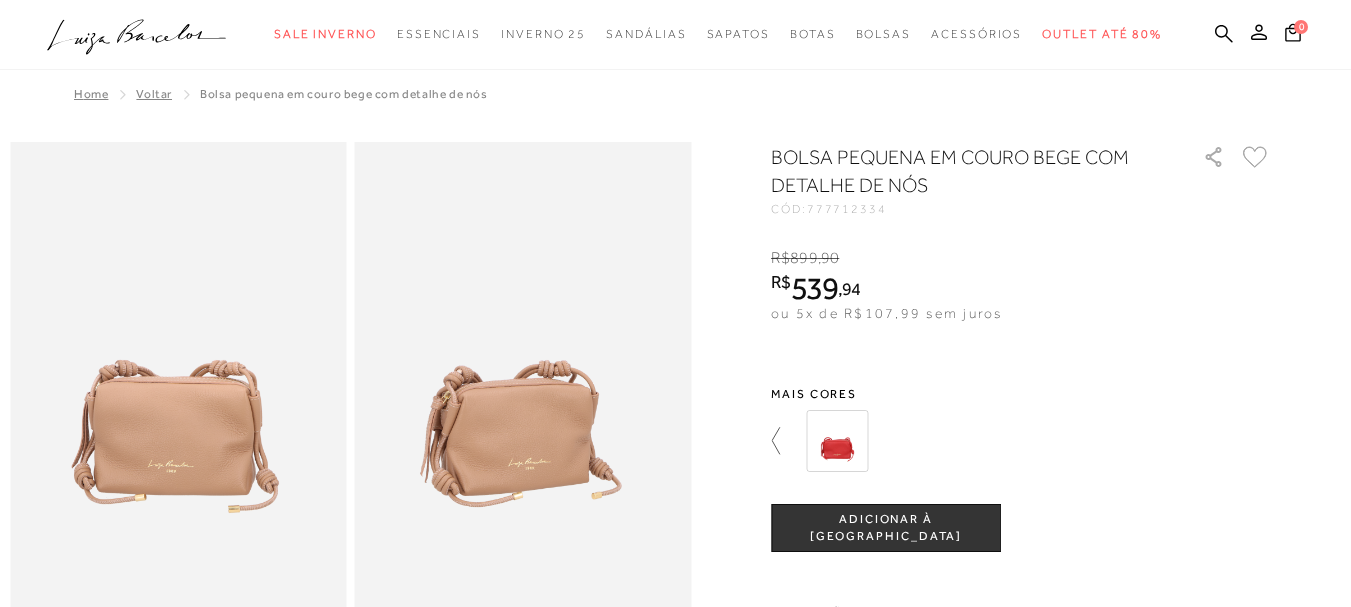 click 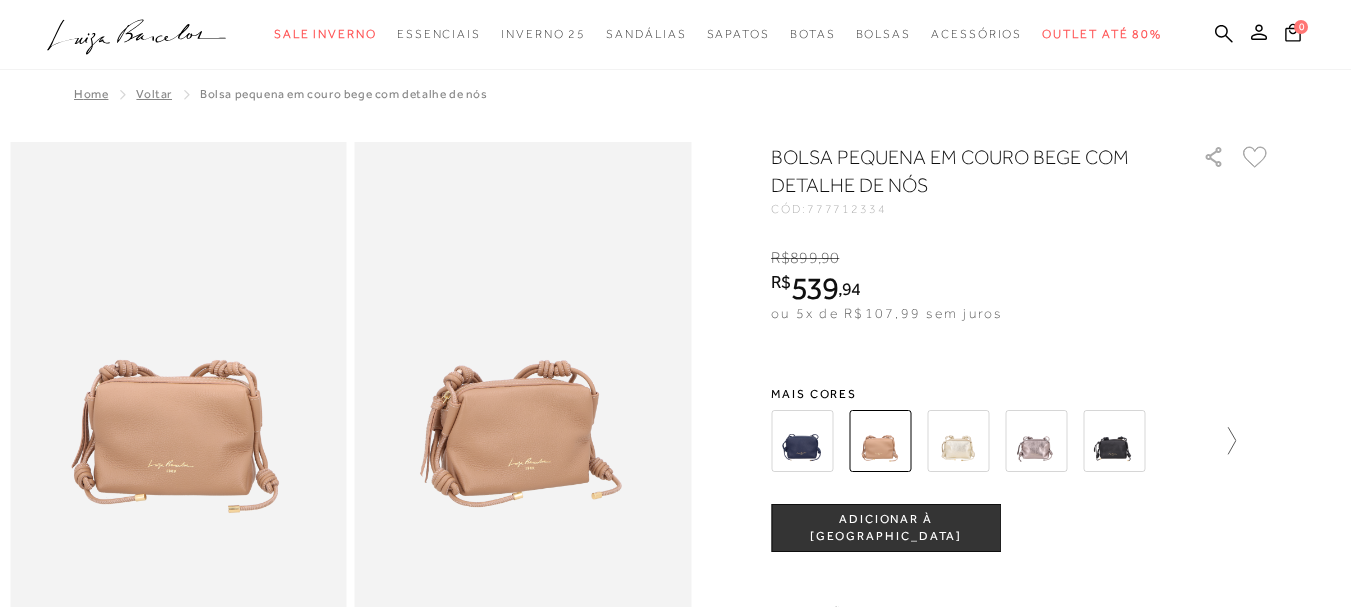 click 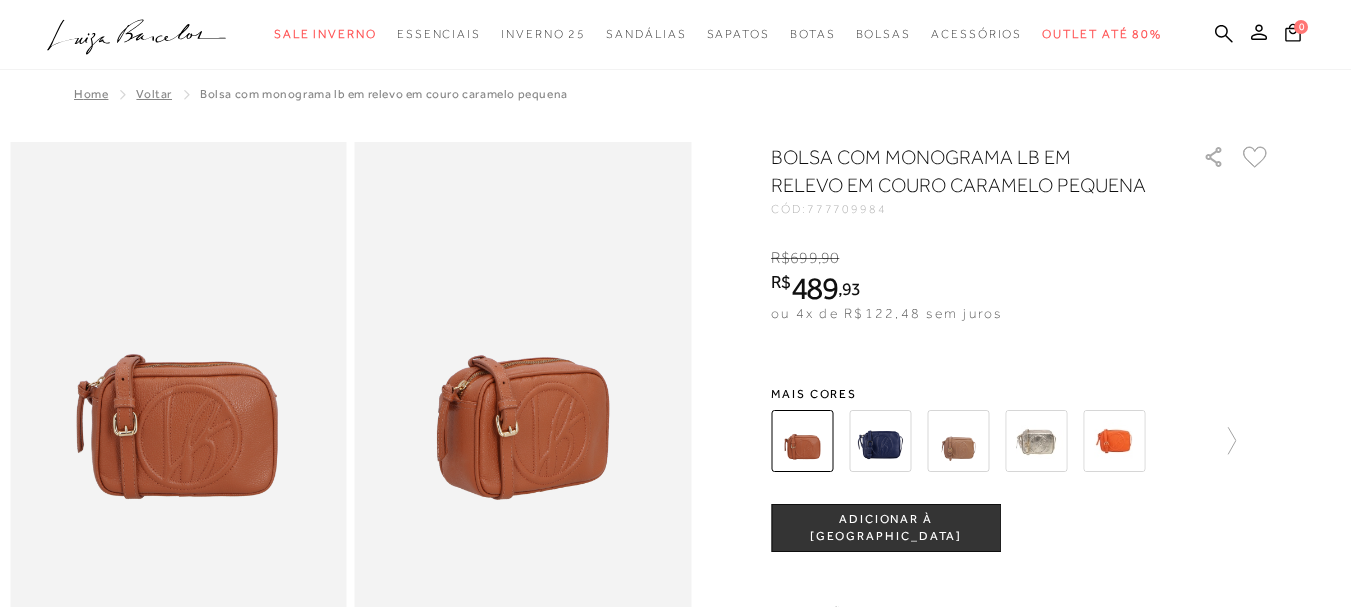 scroll, scrollTop: 0, scrollLeft: 0, axis: both 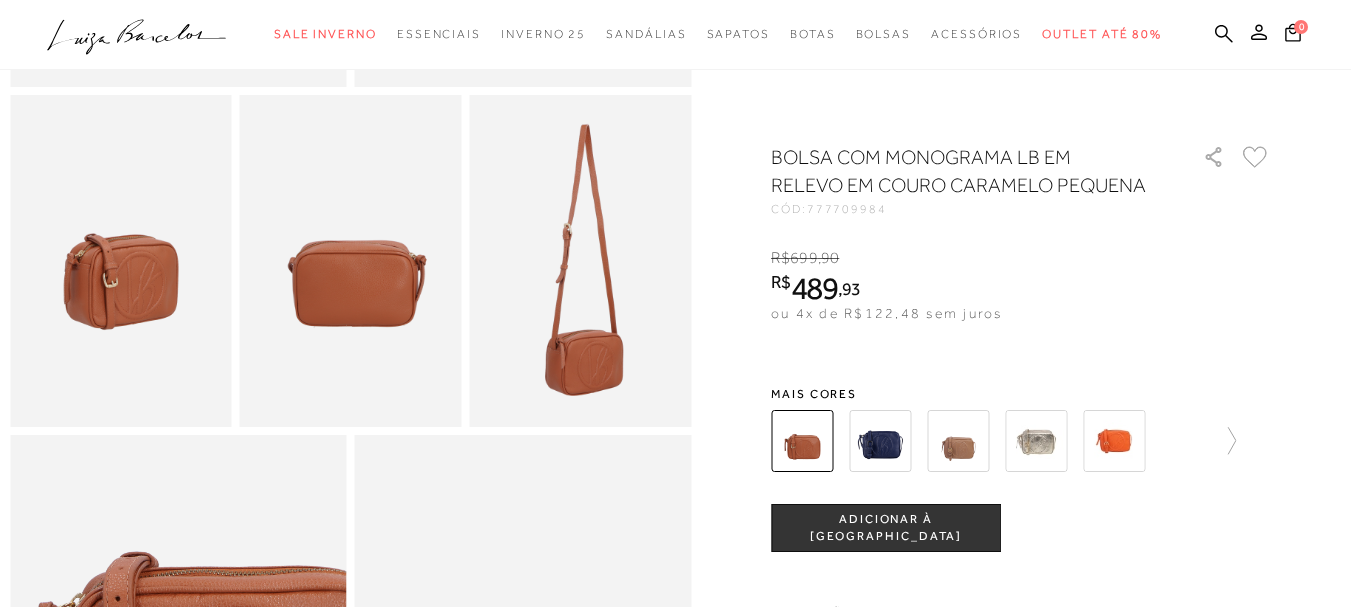 click at bounding box center (580, 261) 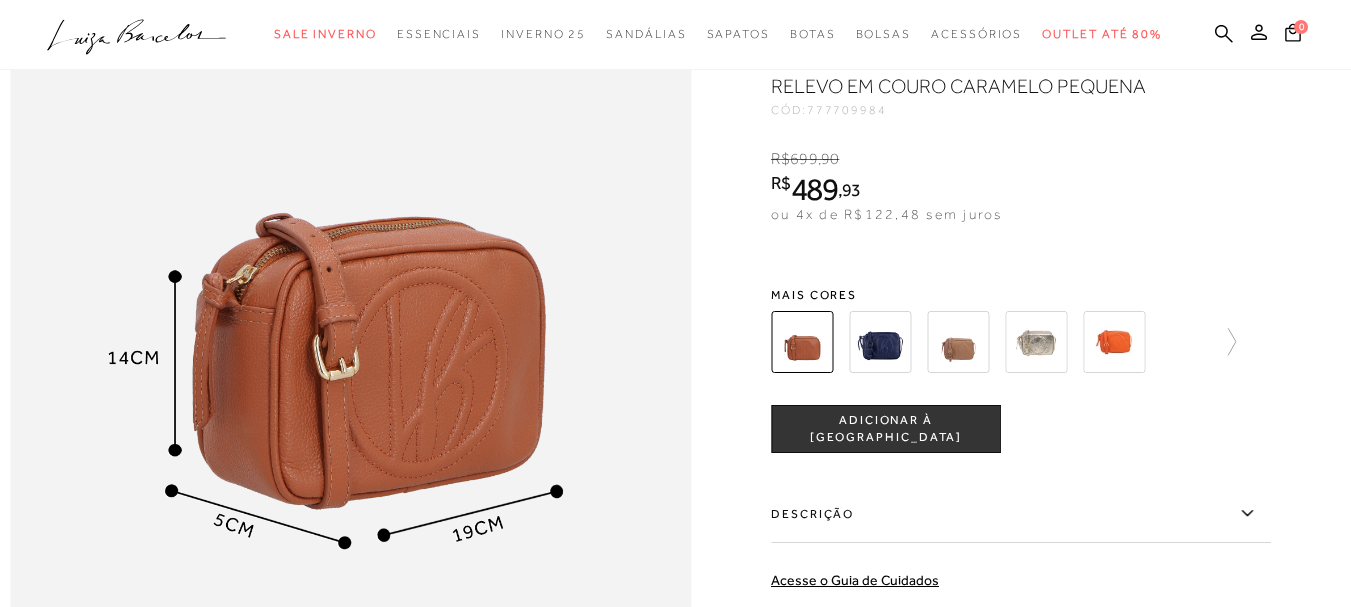 scroll, scrollTop: 1840, scrollLeft: 0, axis: vertical 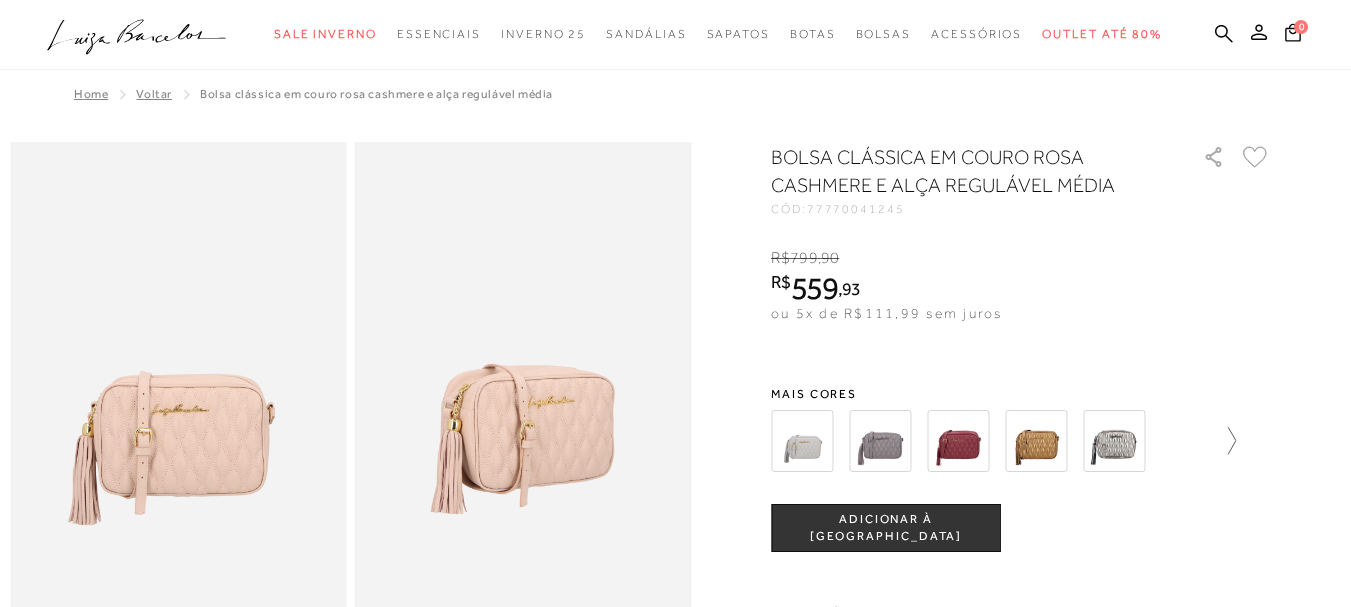 click 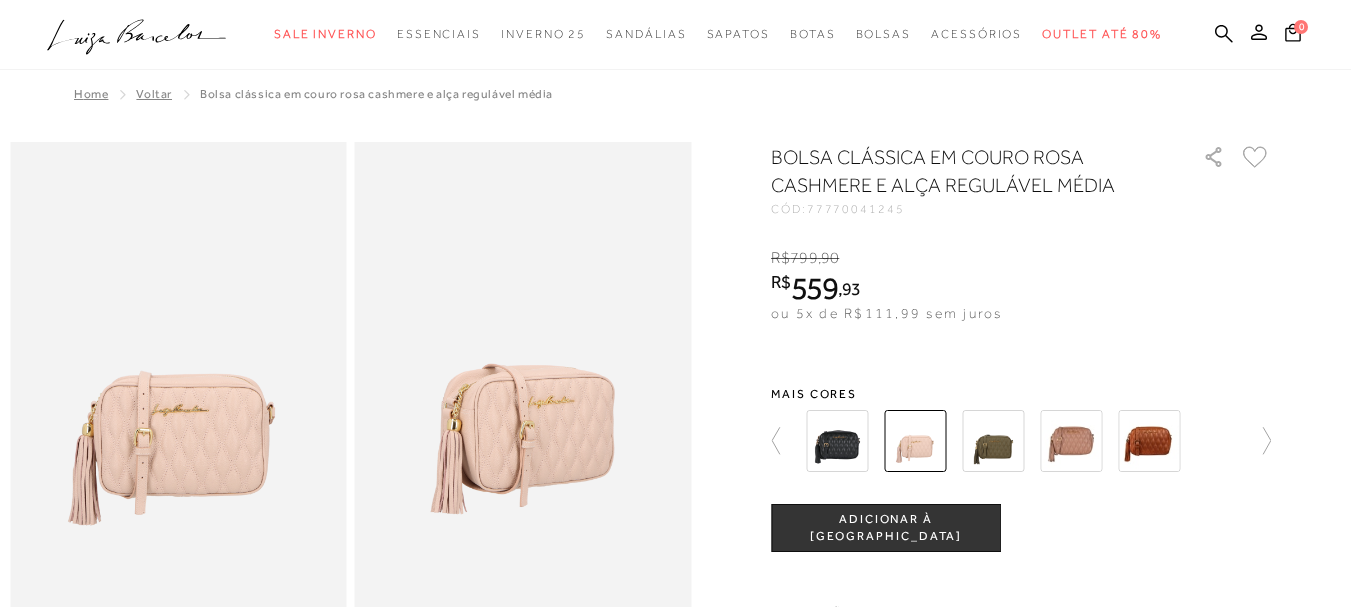 click at bounding box center [1149, 441] 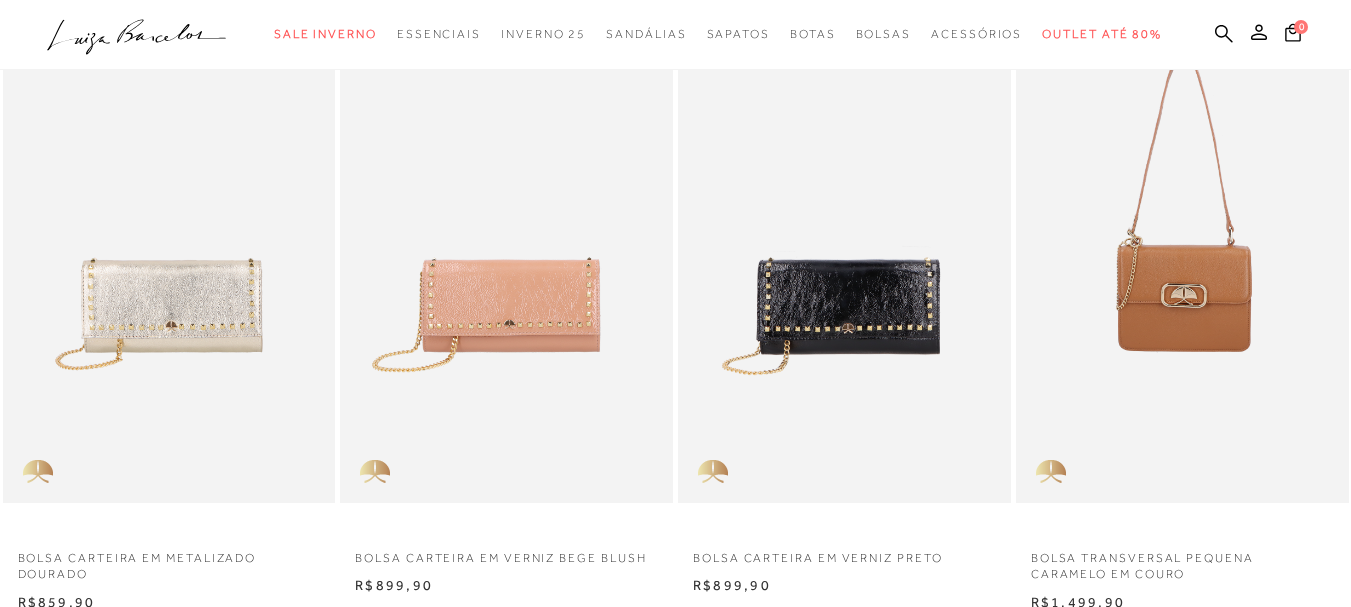 scroll, scrollTop: 0, scrollLeft: 0, axis: both 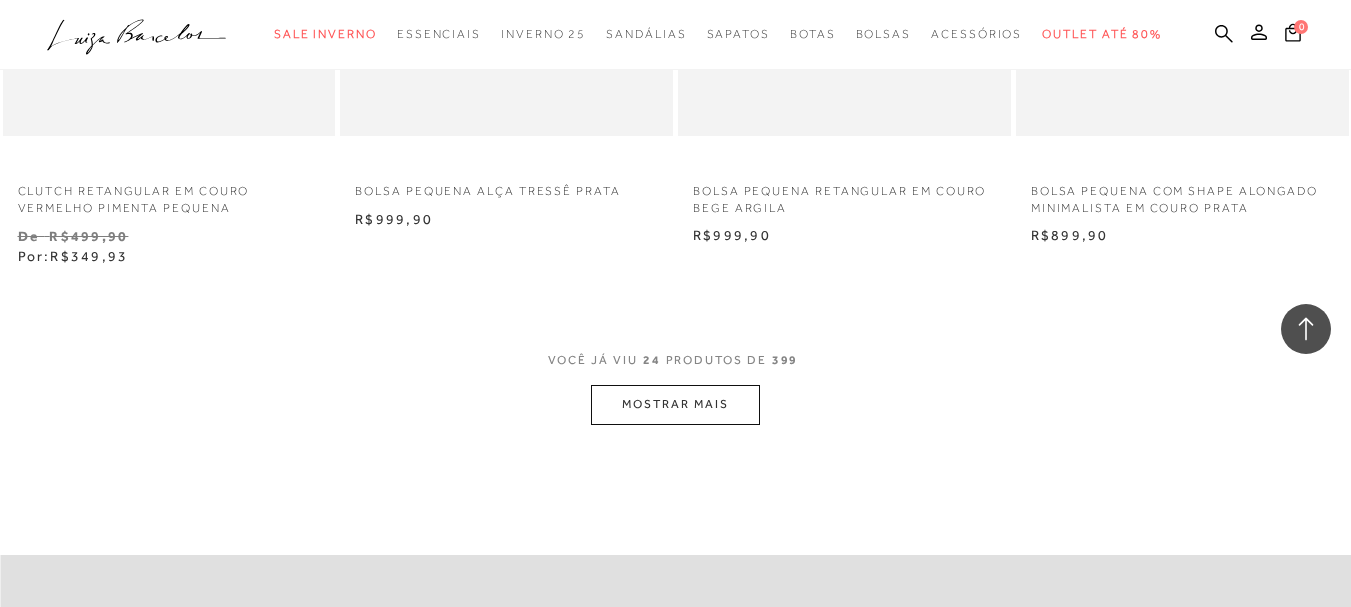 click on "MOSTRAR MAIS" at bounding box center (675, 404) 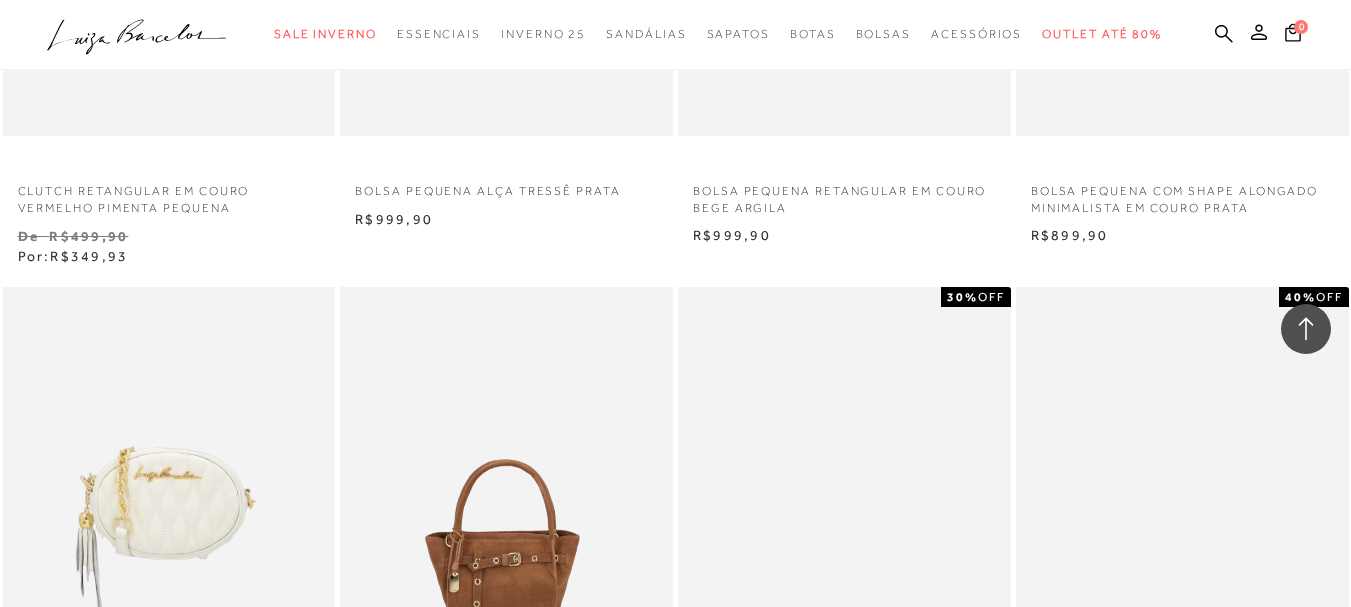 type 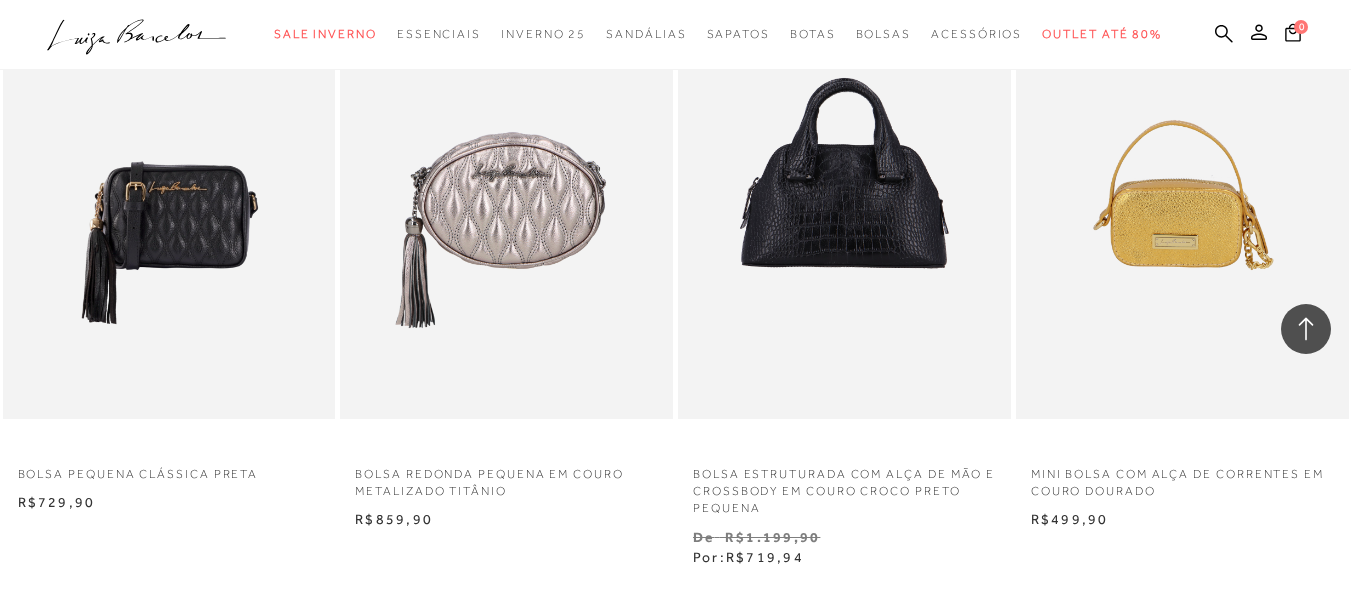 scroll, scrollTop: 7365, scrollLeft: 0, axis: vertical 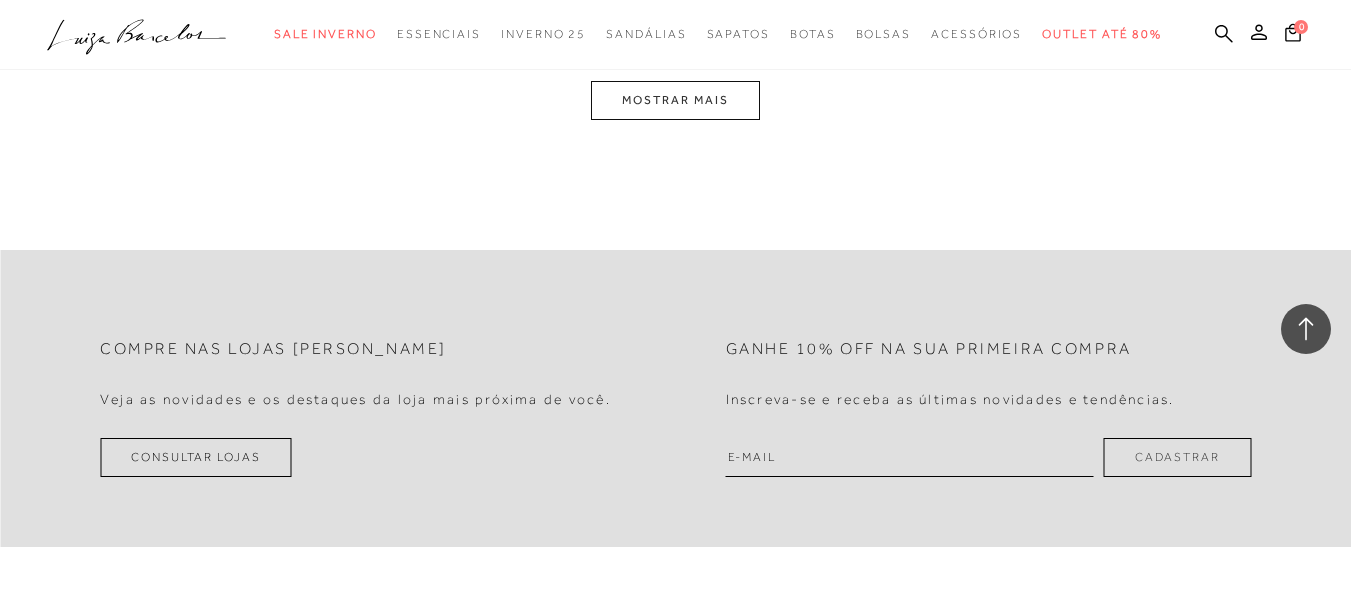 click on "MOSTRAR MAIS" at bounding box center [675, 100] 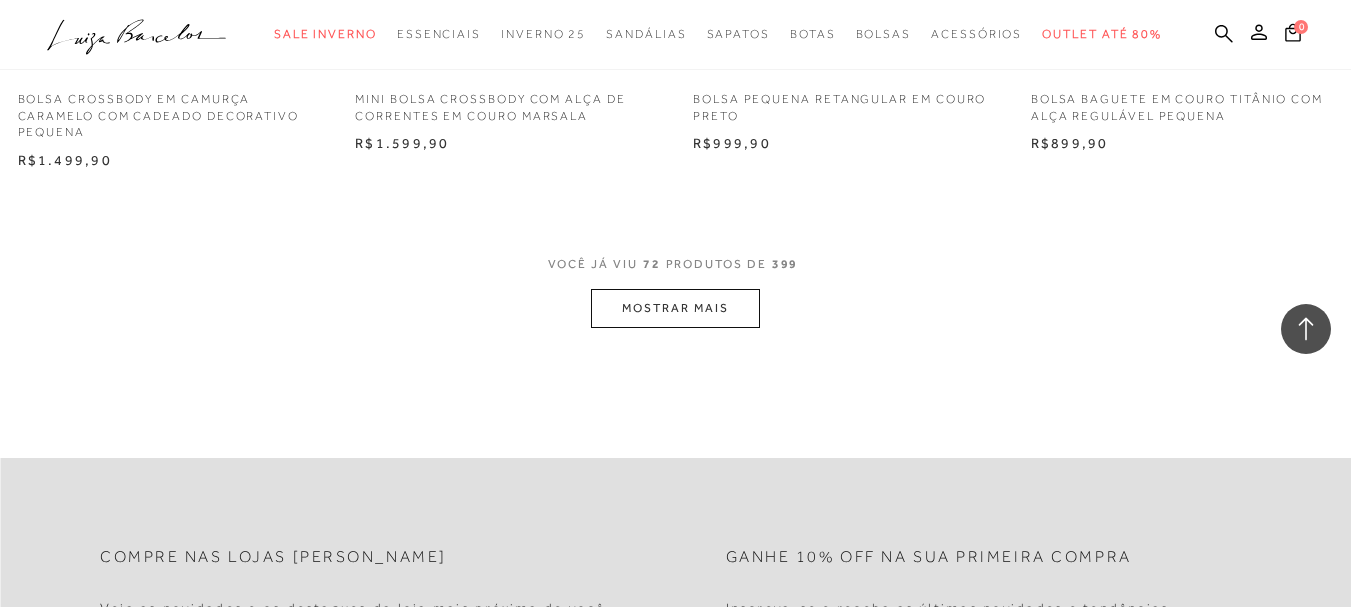 scroll, scrollTop: 11633, scrollLeft: 0, axis: vertical 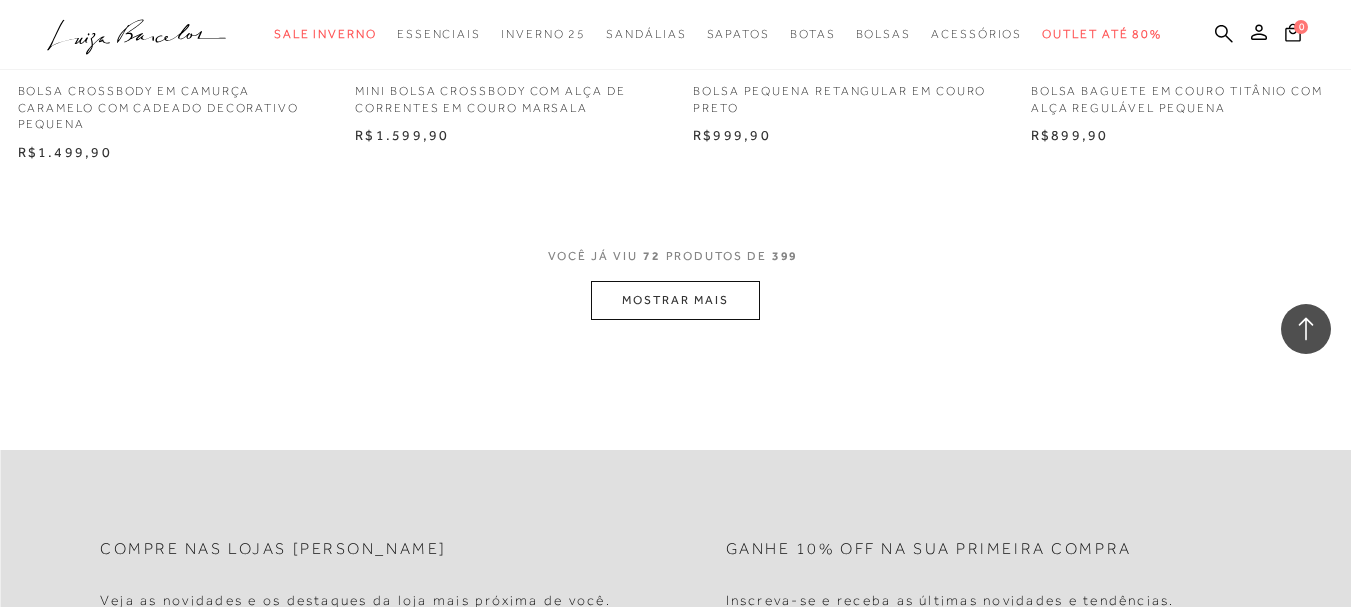 click on "MOSTRAR MAIS" at bounding box center [675, 300] 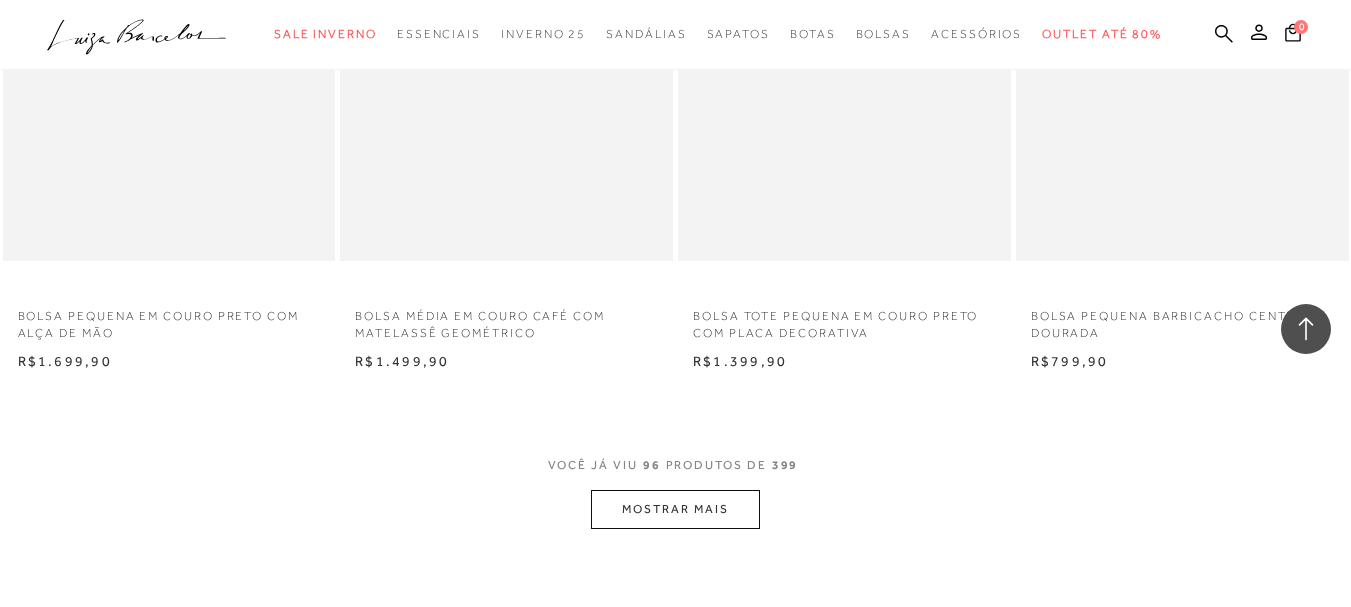 scroll, scrollTop: 15353, scrollLeft: 0, axis: vertical 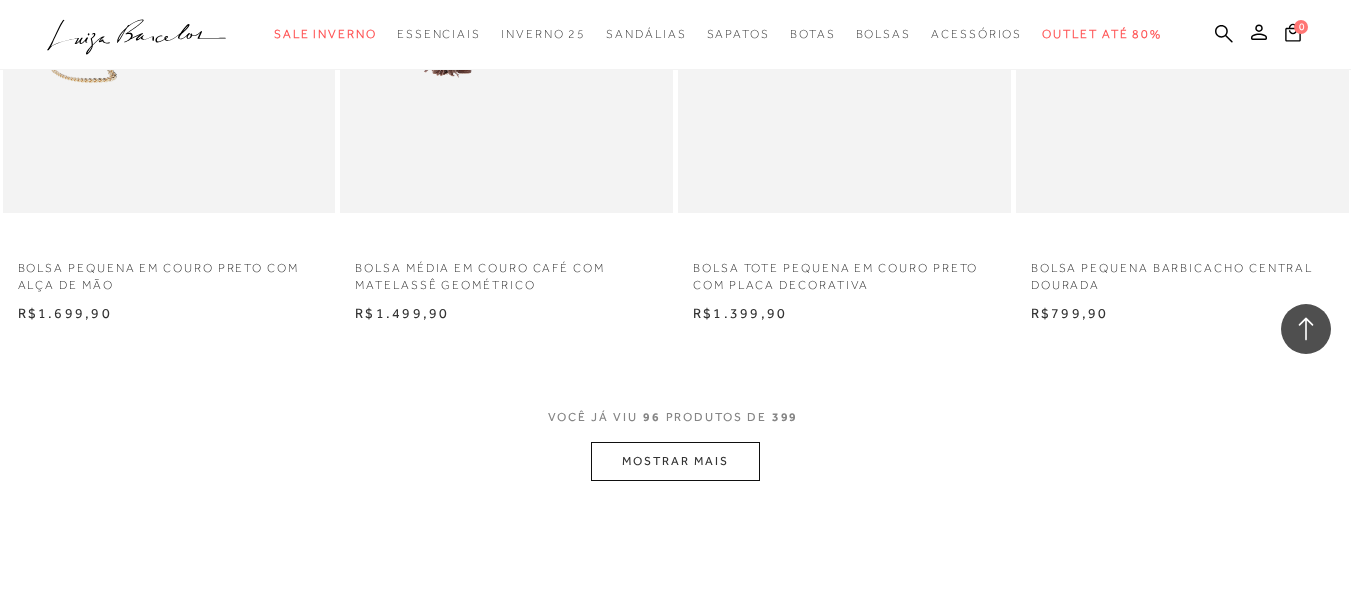 click on "MOSTRAR MAIS" at bounding box center (675, 461) 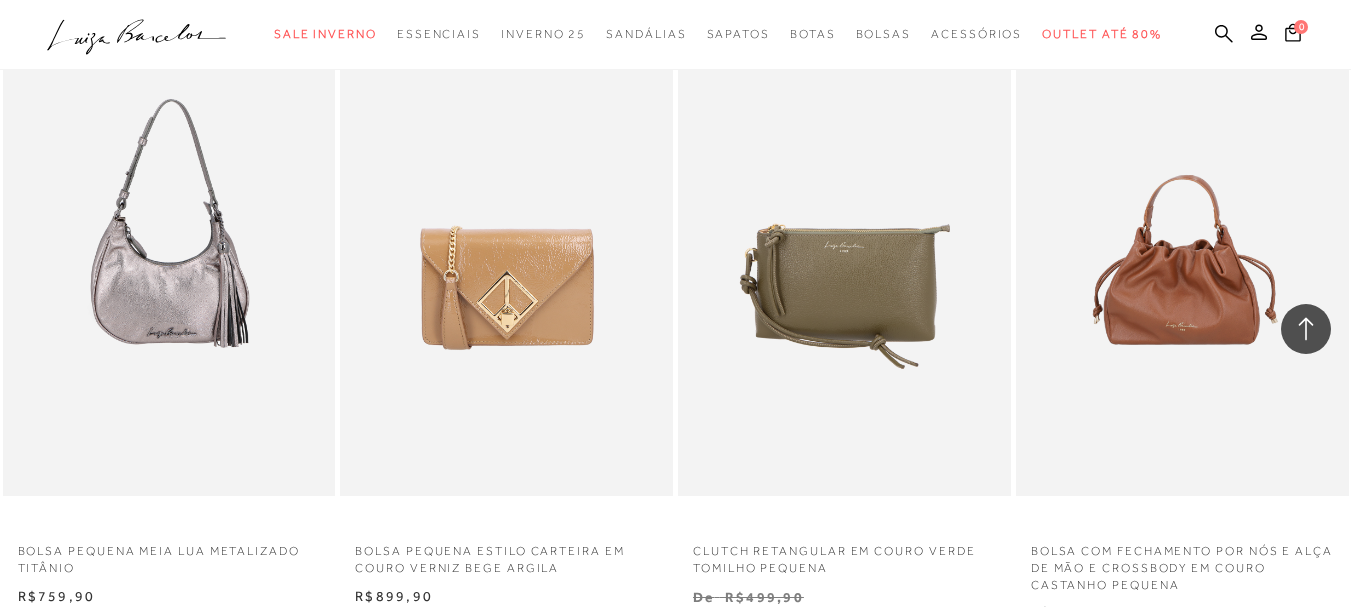 scroll, scrollTop: 16353, scrollLeft: 0, axis: vertical 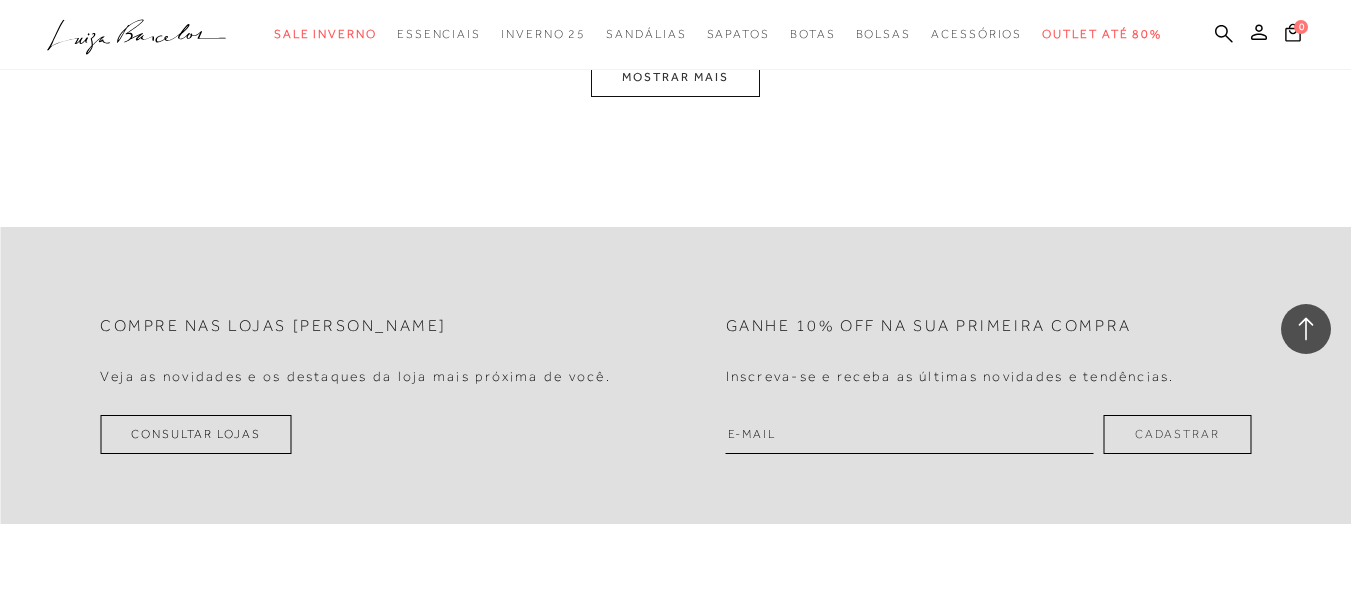 click on "MOSTRAR MAIS" at bounding box center [675, 77] 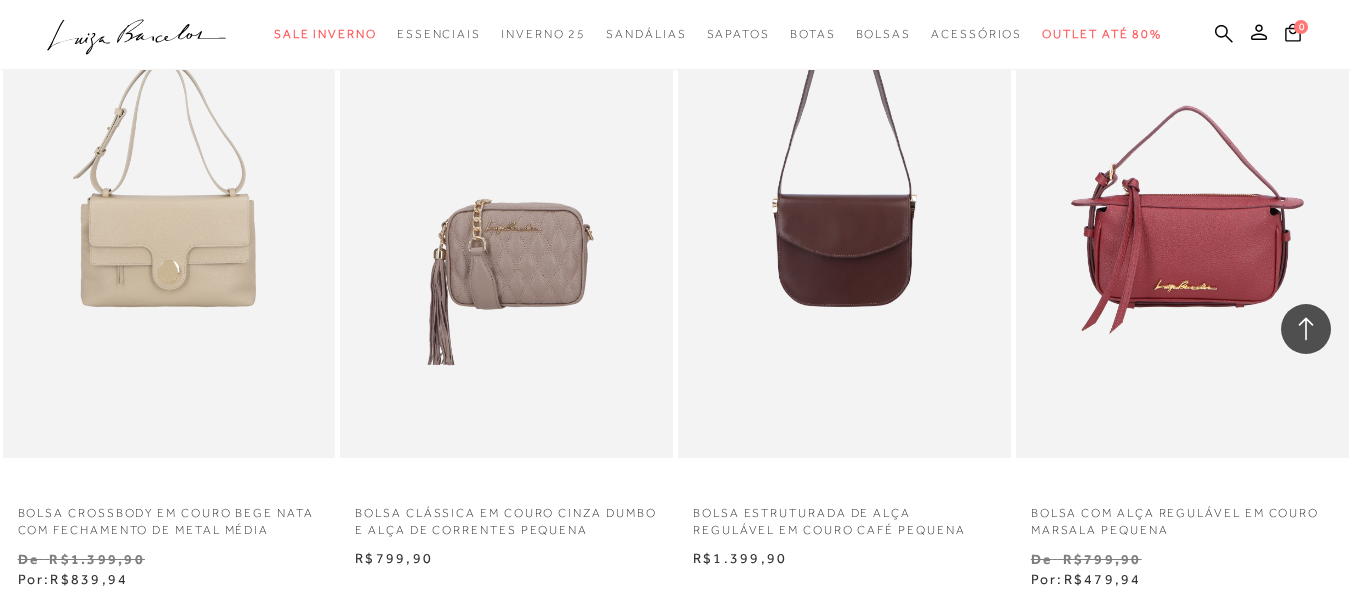 click on "MOSTRAR MAIS" at bounding box center [675, 3953] 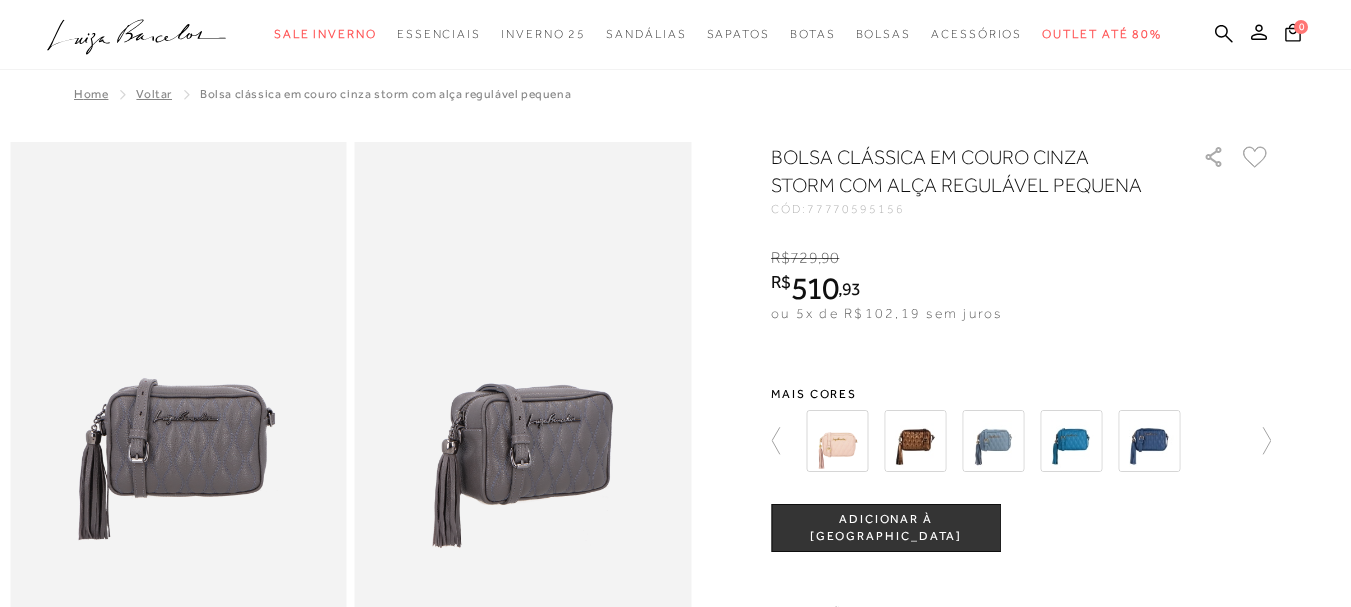 scroll, scrollTop: 0, scrollLeft: 0, axis: both 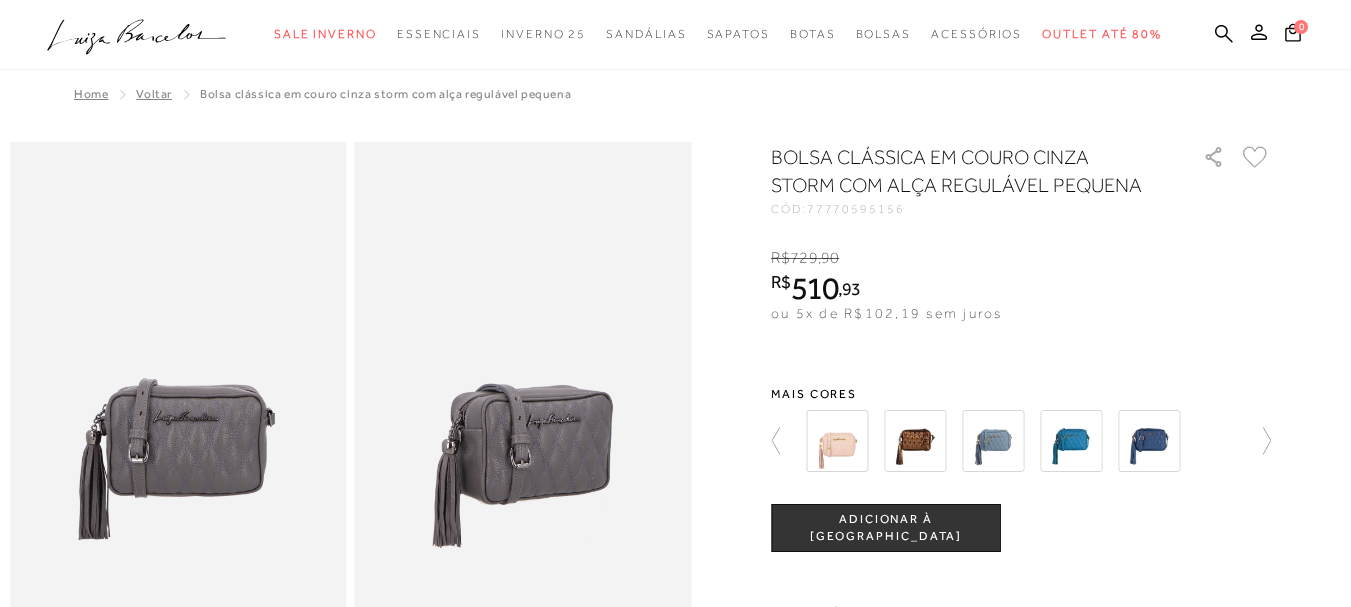 click at bounding box center [915, 441] 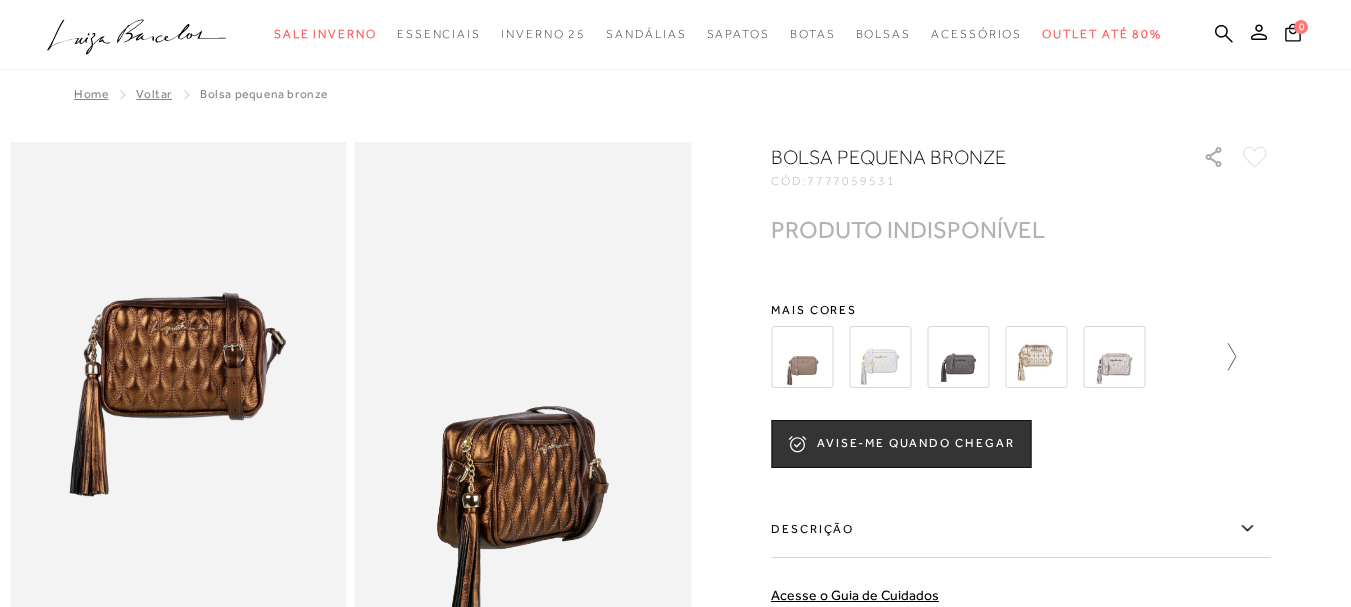 click 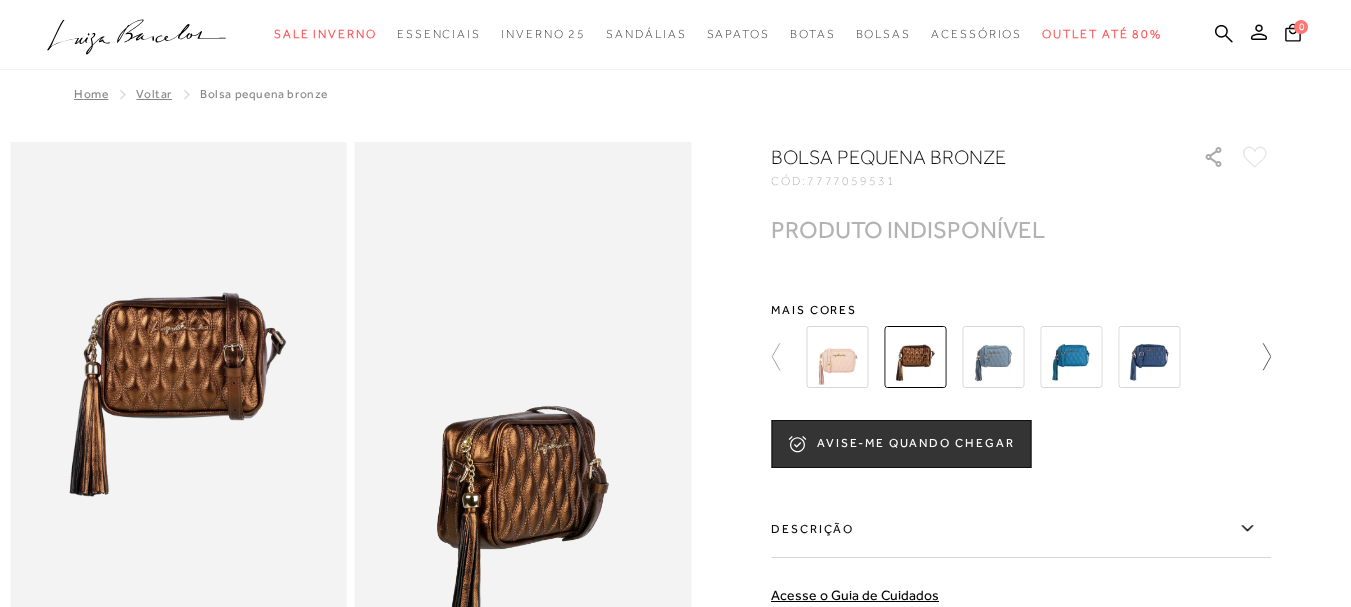 click at bounding box center (1021, 357) 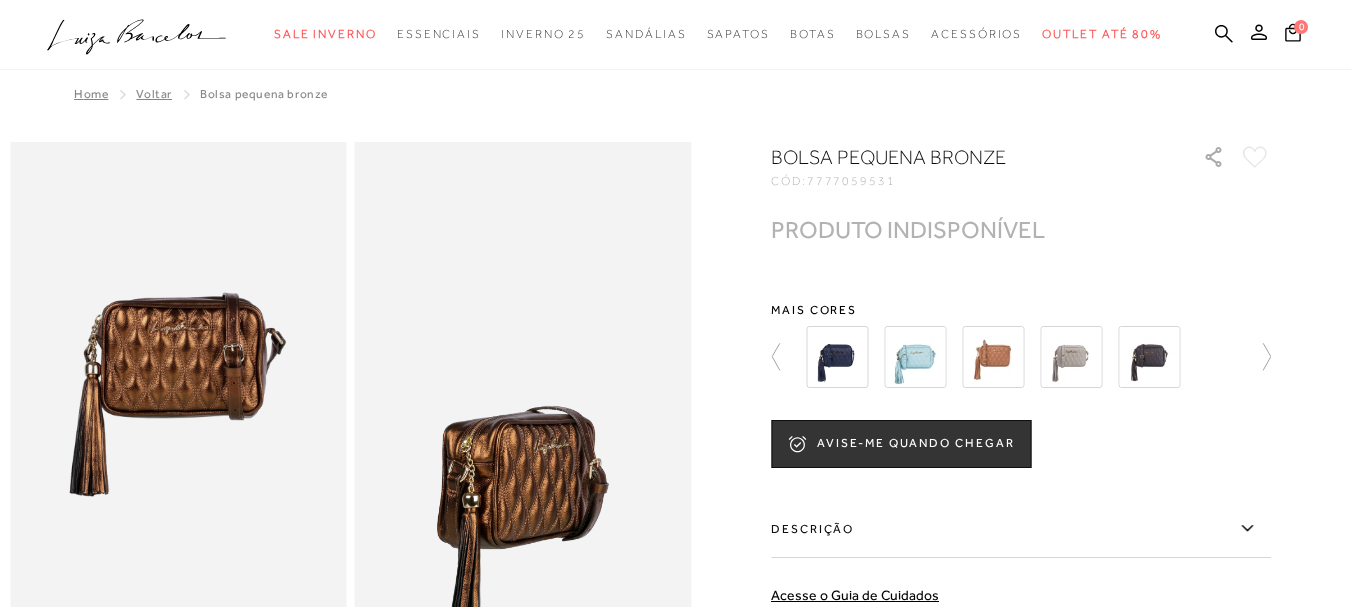 click at bounding box center (993, 357) 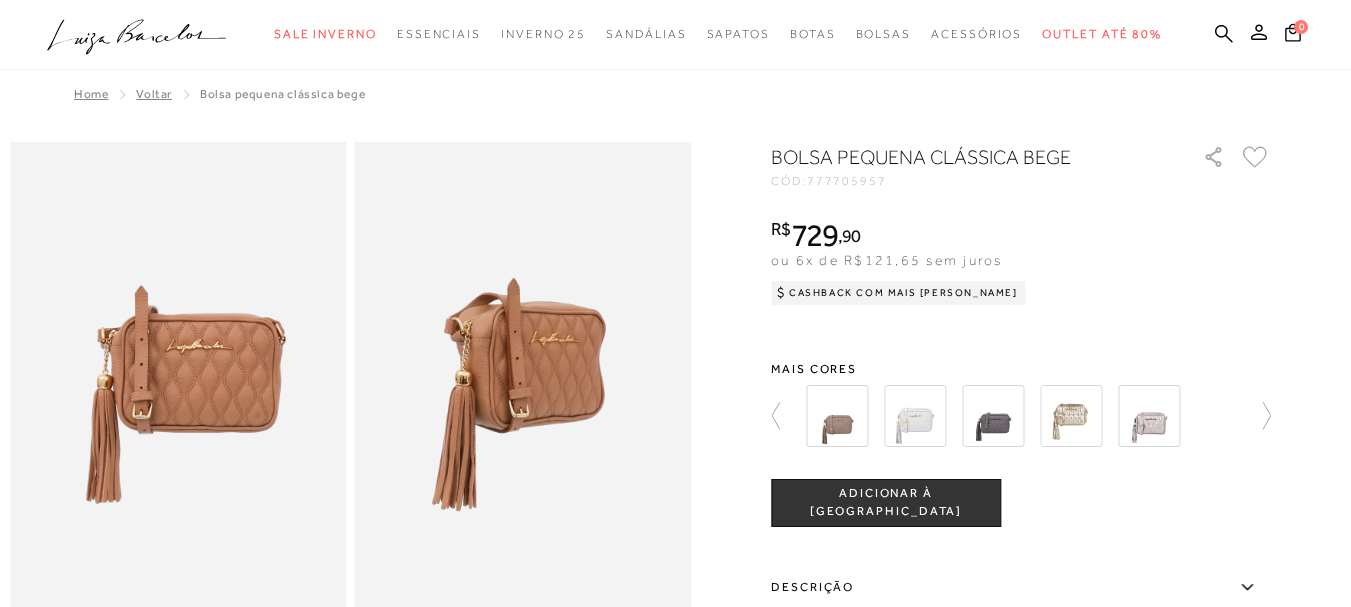 click at bounding box center [675, 651] 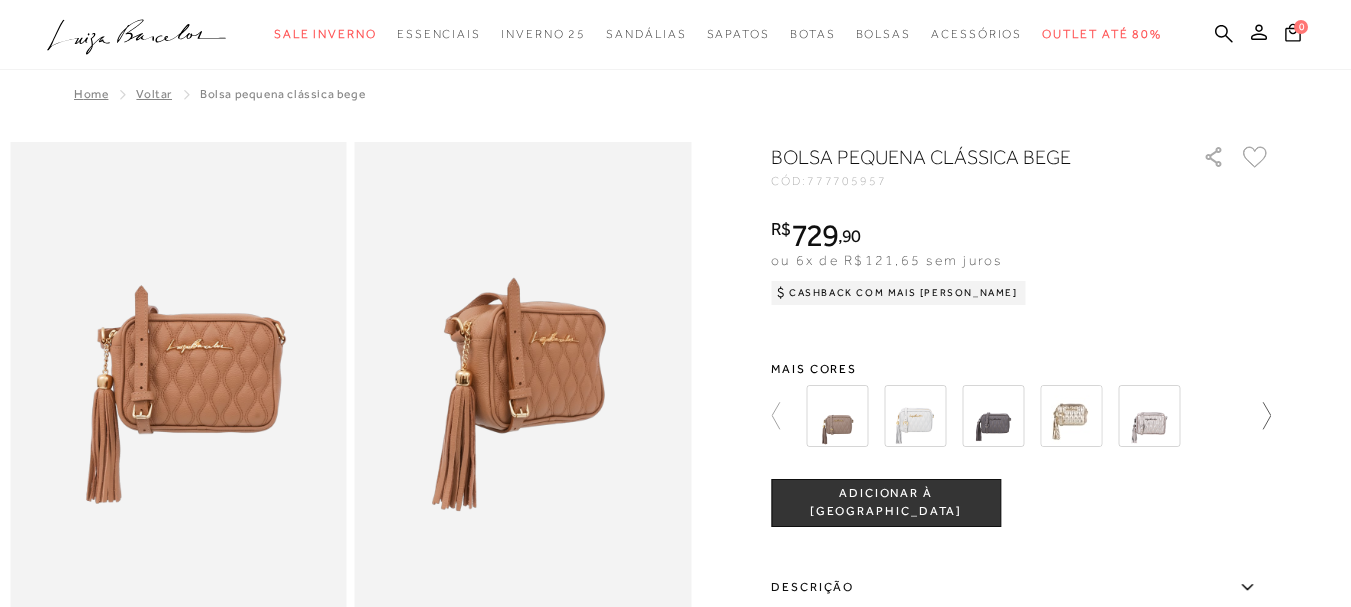 click 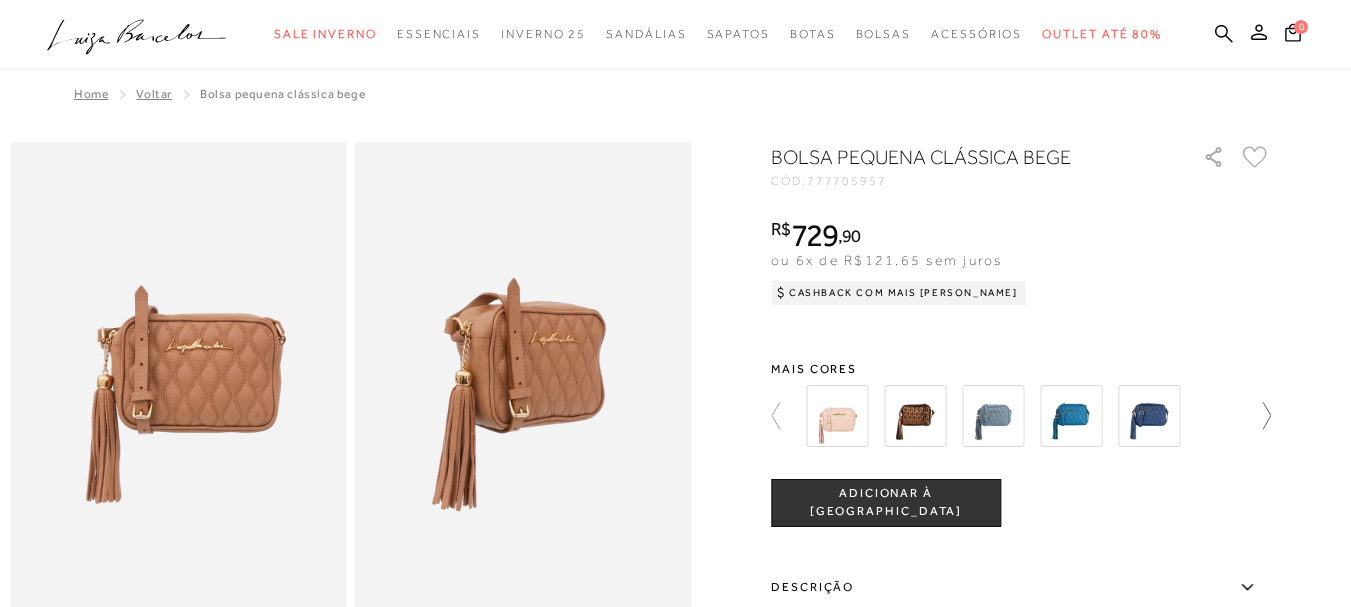 click 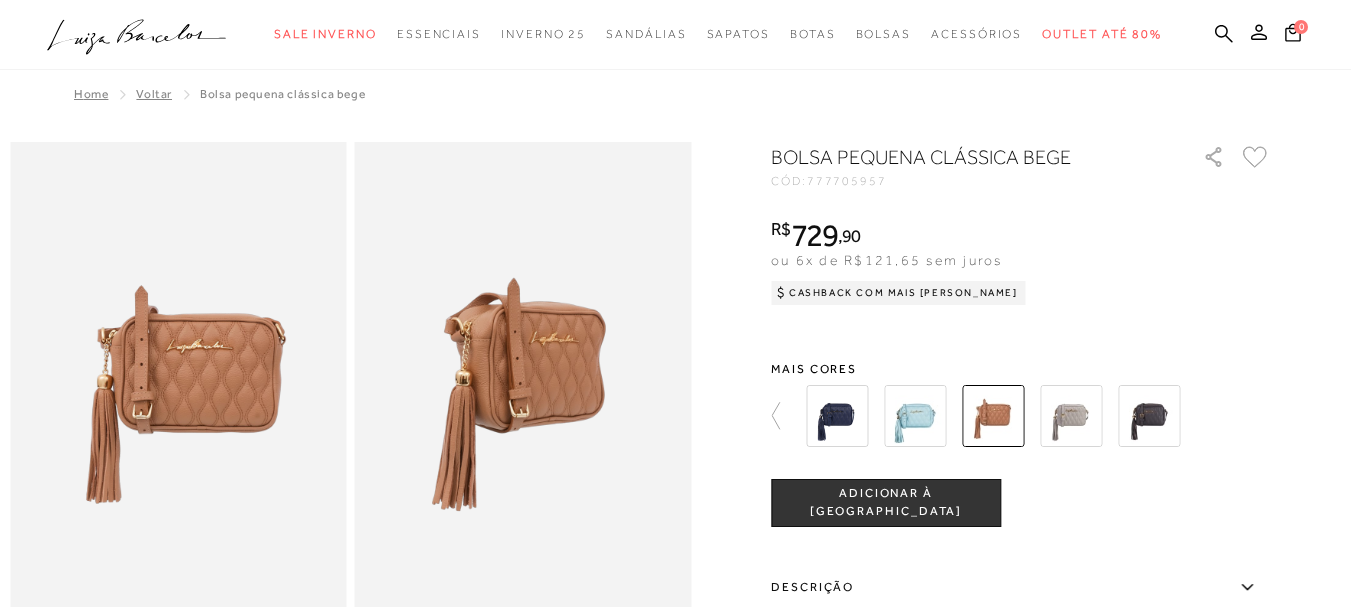 click at bounding box center [1032, 416] 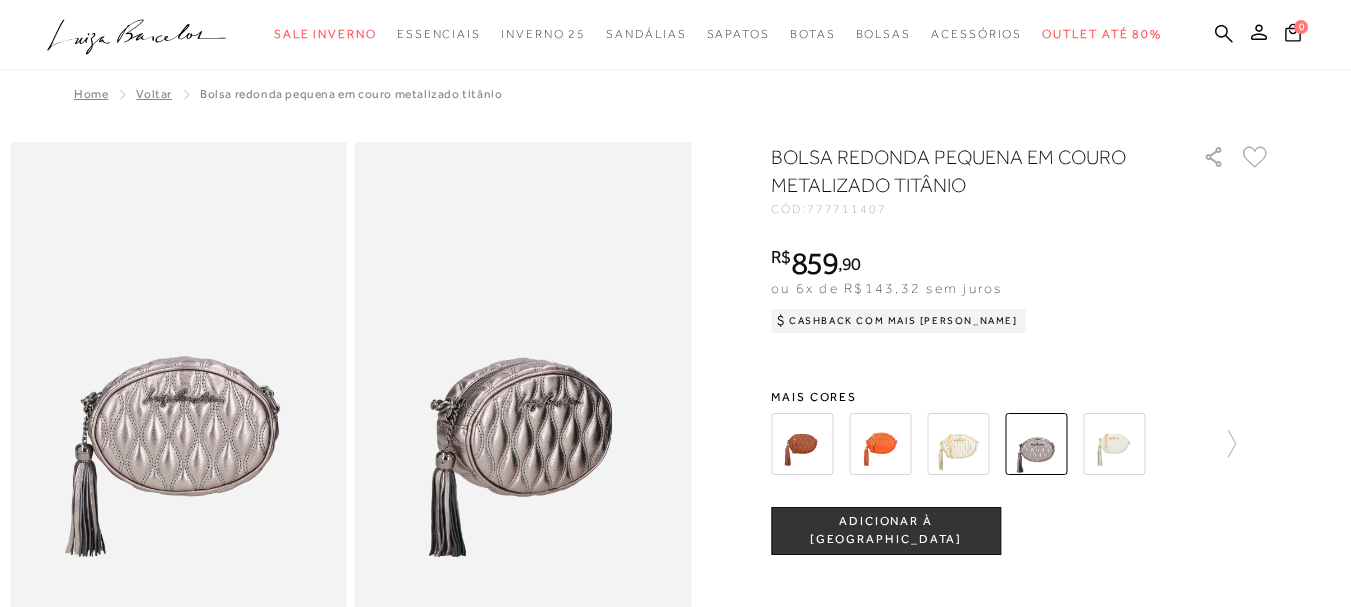 scroll, scrollTop: 0, scrollLeft: 0, axis: both 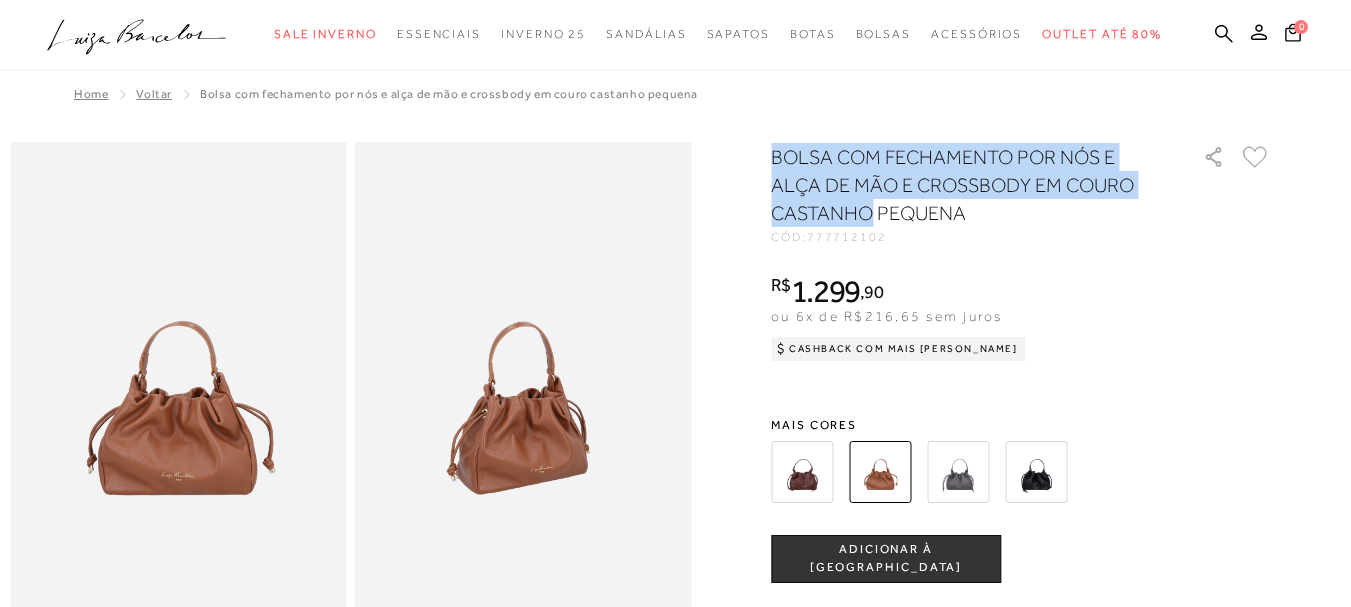 drag, startPoint x: 784, startPoint y: 155, endPoint x: 882, endPoint y: 194, distance: 105.47511 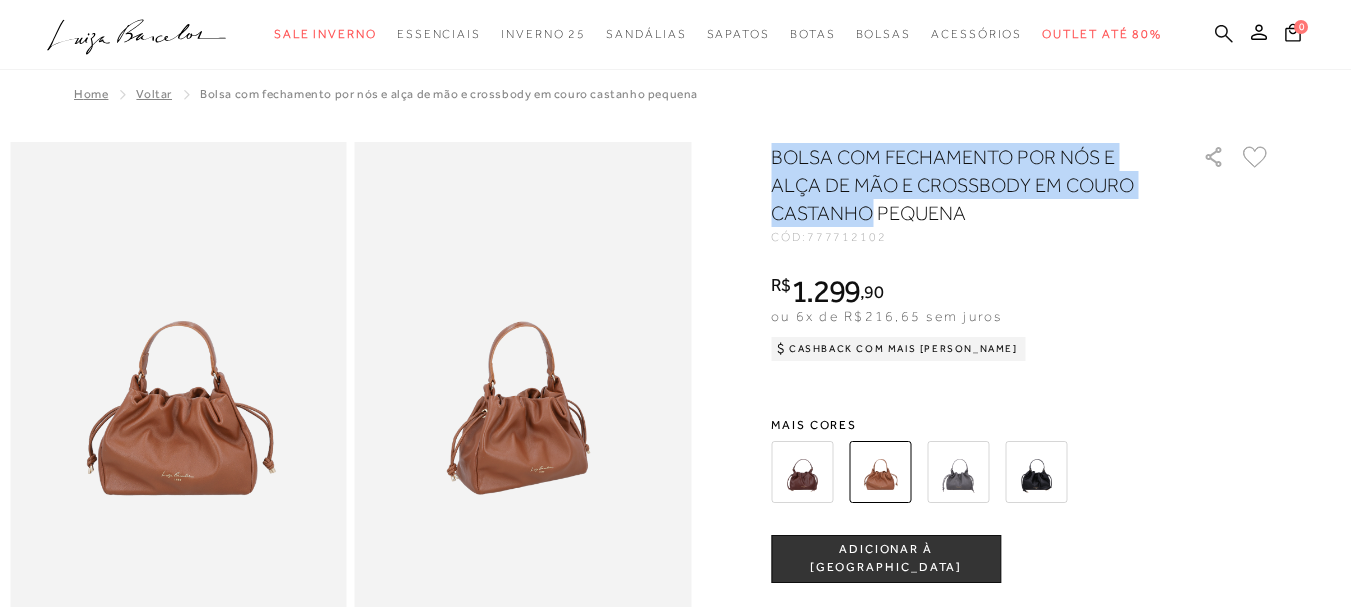 click 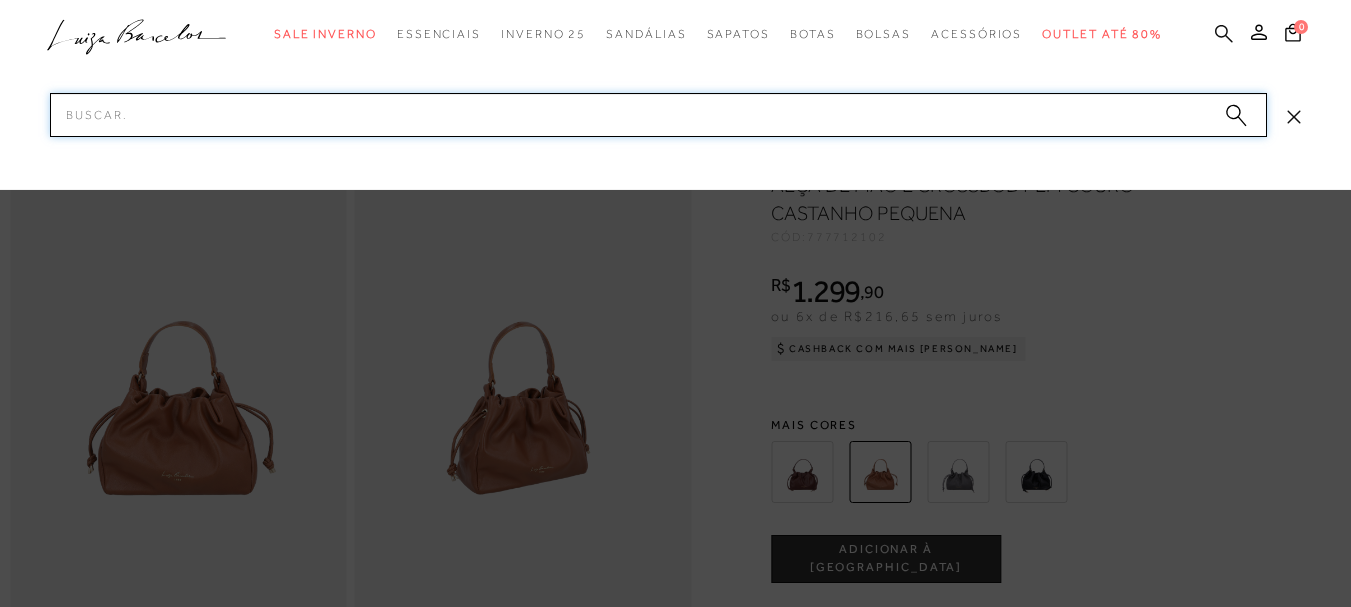 paste on "BOLSA COM FECHAMENTO POR NÓS E ALÇA DE MÃO E CROSSBODY EM COURO CASTANHO" 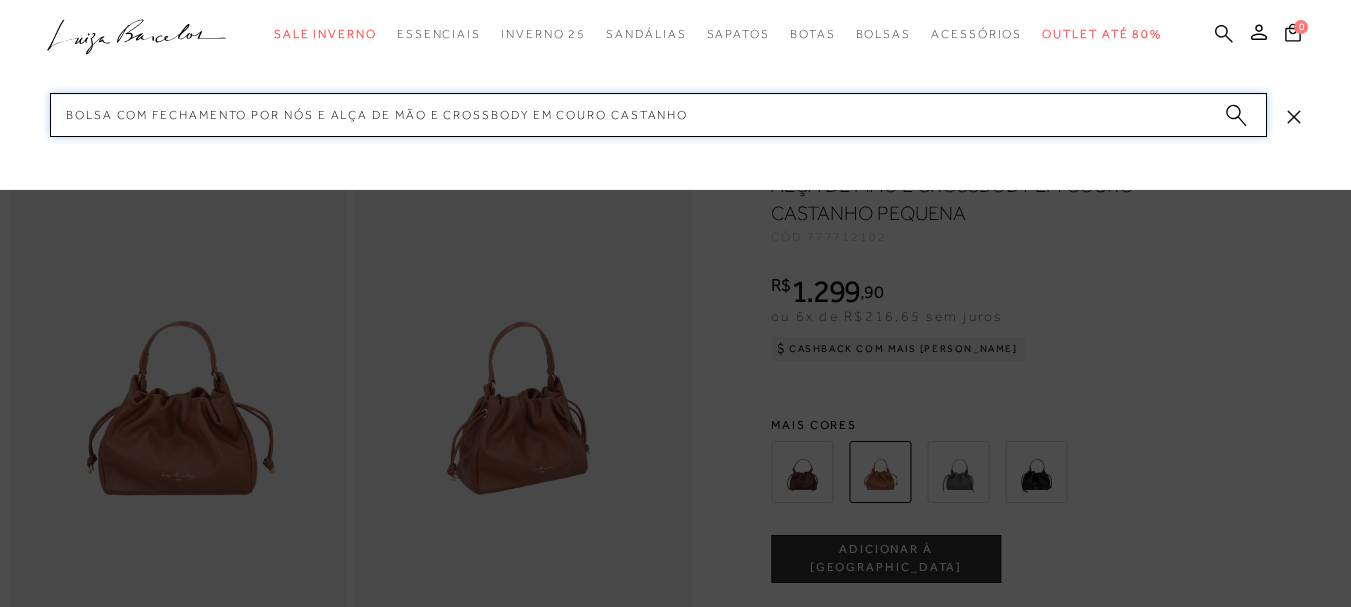 type 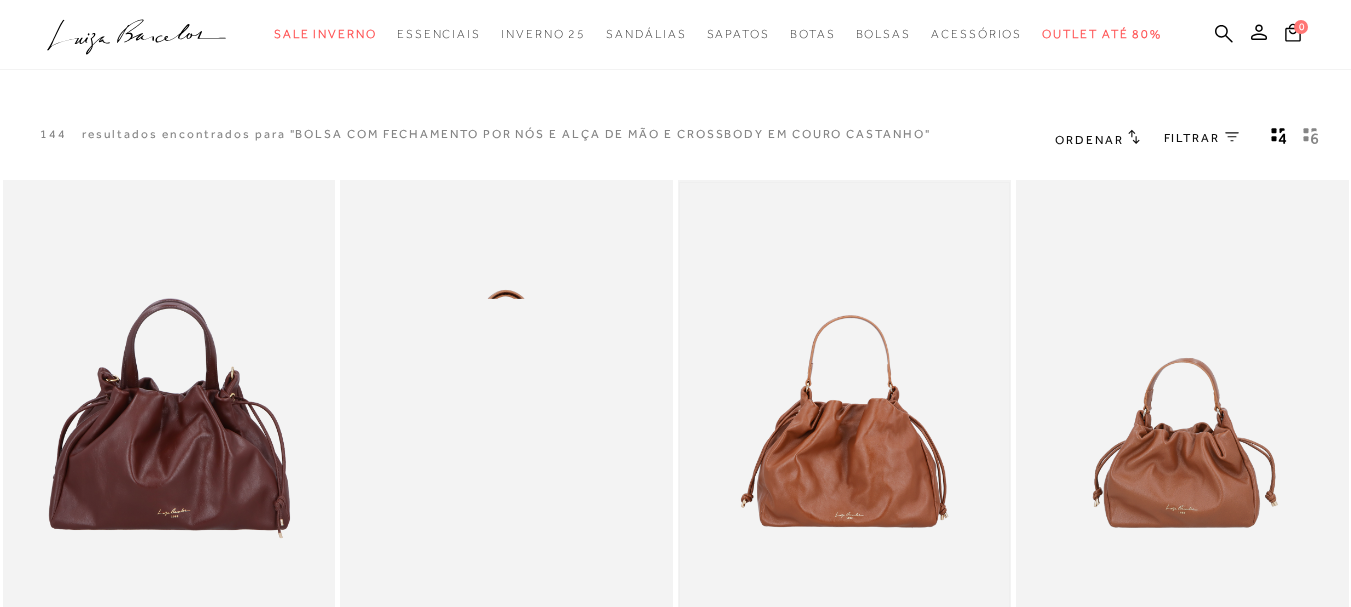 type 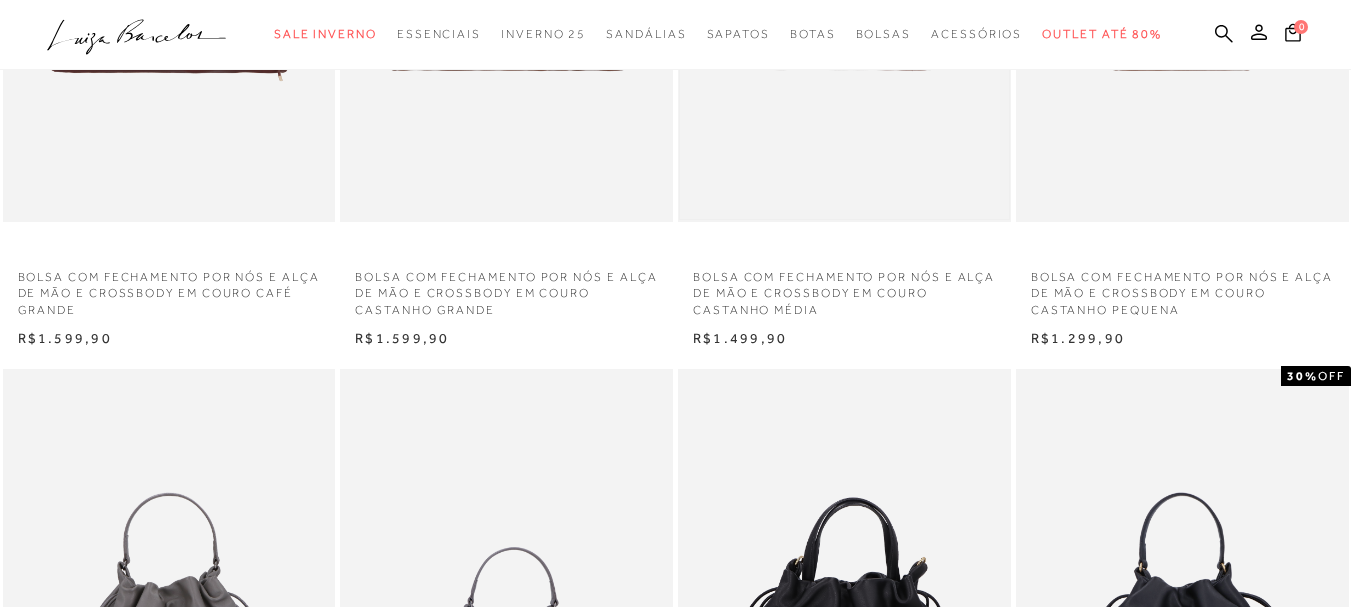 scroll, scrollTop: 440, scrollLeft: 0, axis: vertical 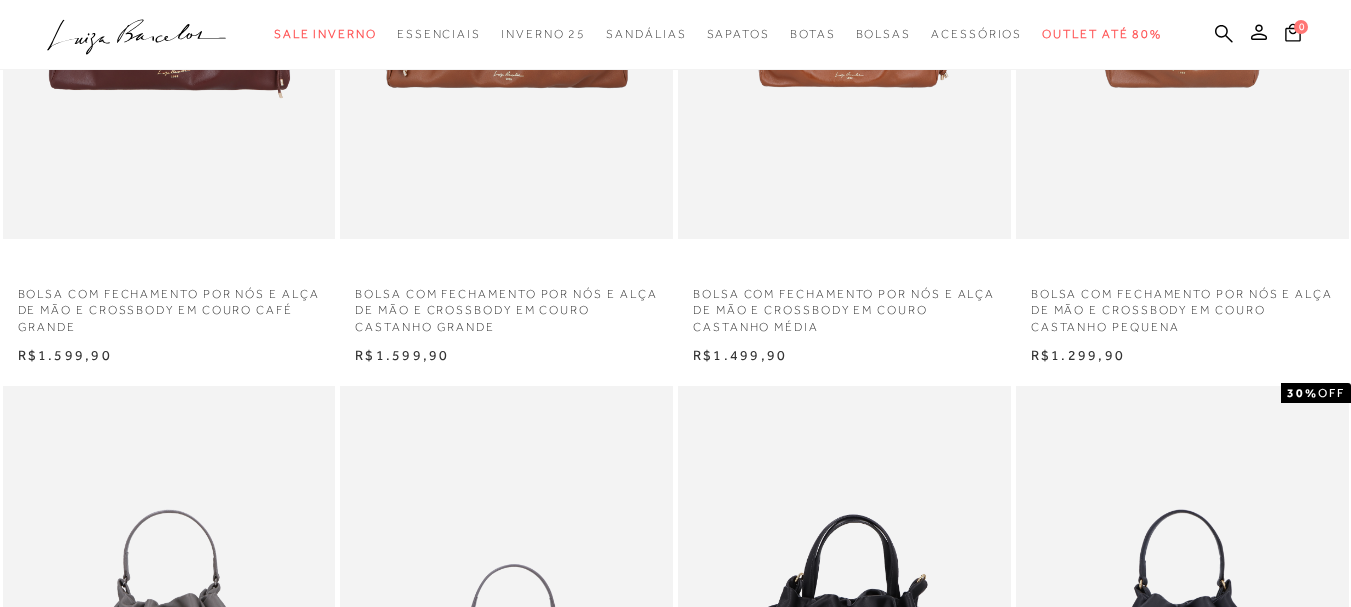 click on "BOLSA COM FECHAMENTO POR NÓS E ALÇA DE MÃO E CROSSBODY EM COURO CASTANHO PEQUENA" at bounding box center (1182, 305) 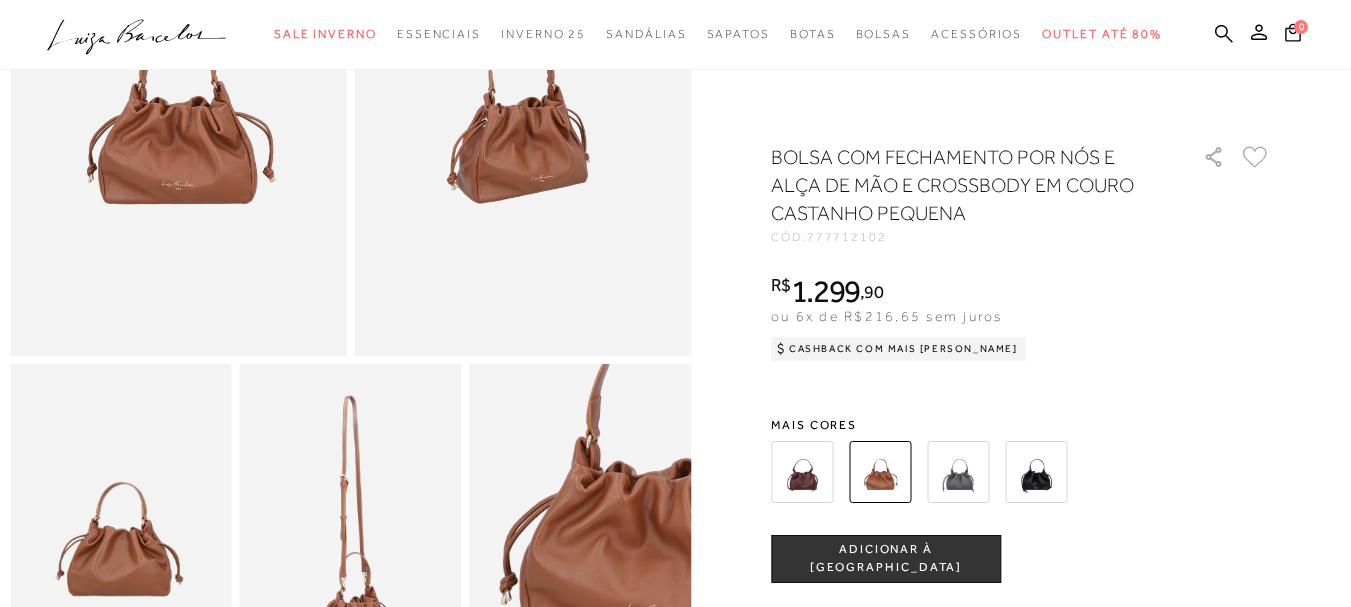 scroll, scrollTop: 0, scrollLeft: 0, axis: both 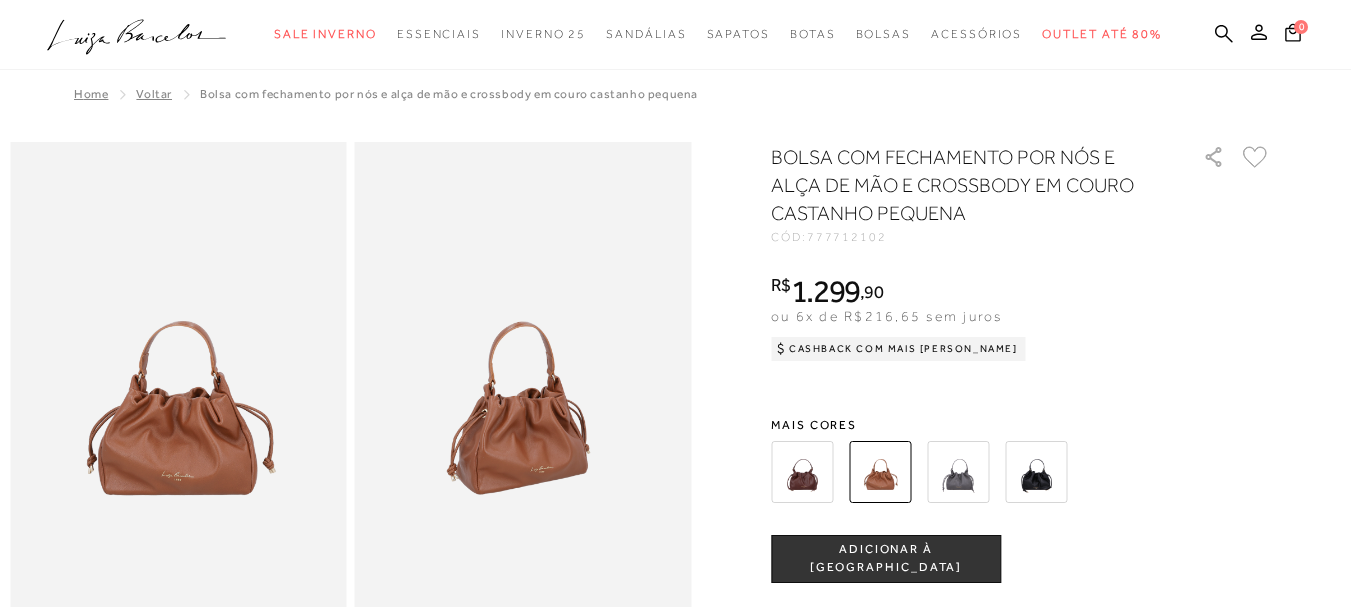 click at bounding box center (802, 472) 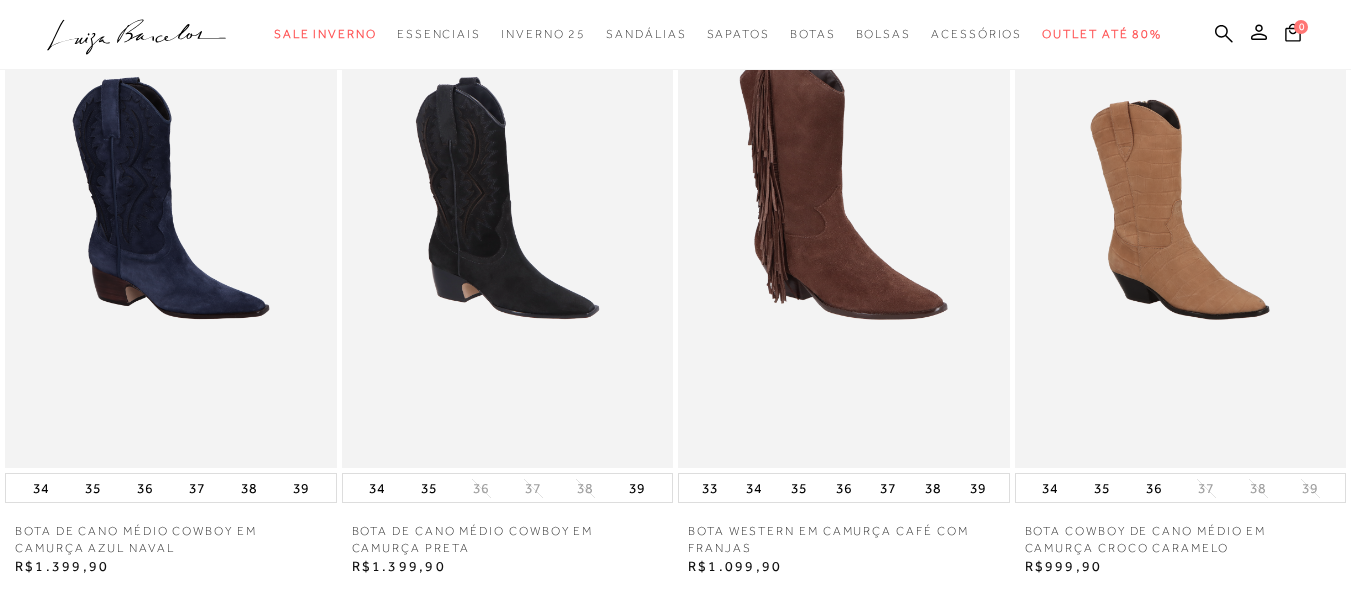 scroll, scrollTop: 1920, scrollLeft: 0, axis: vertical 